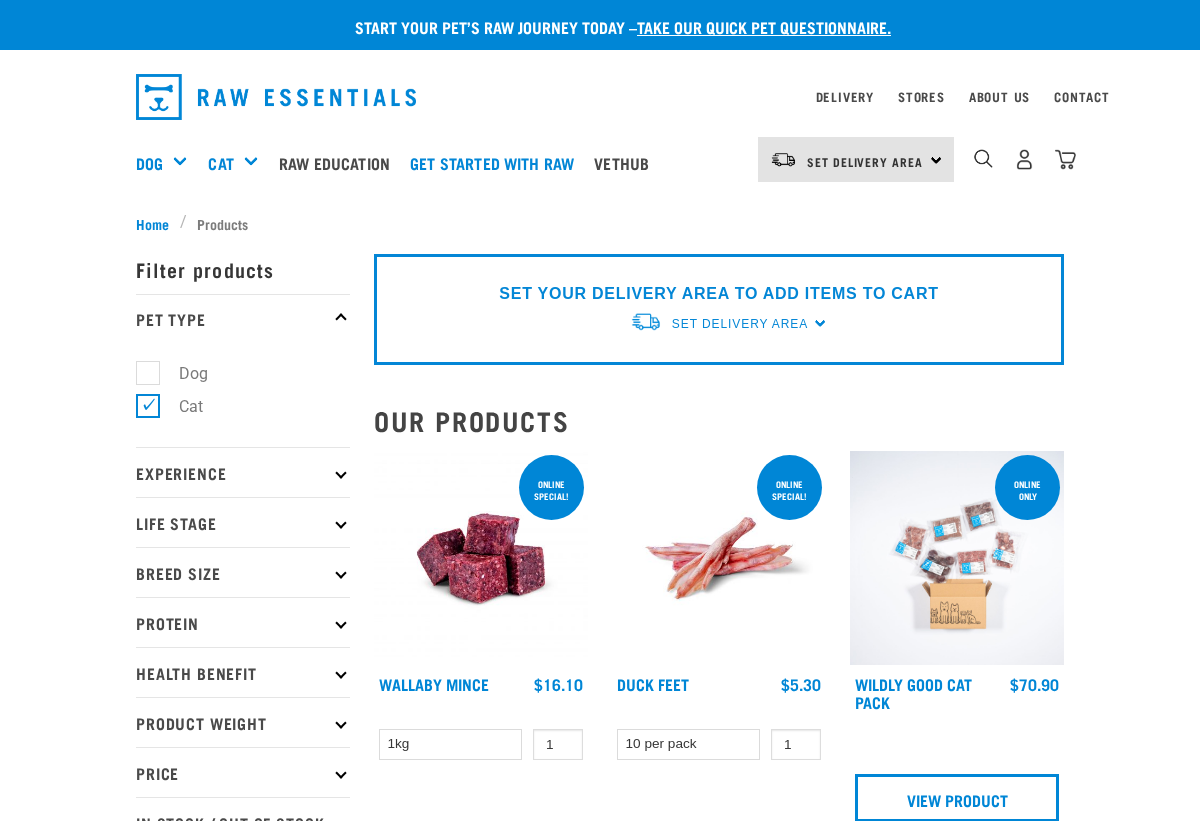 scroll, scrollTop: 0, scrollLeft: 0, axis: both 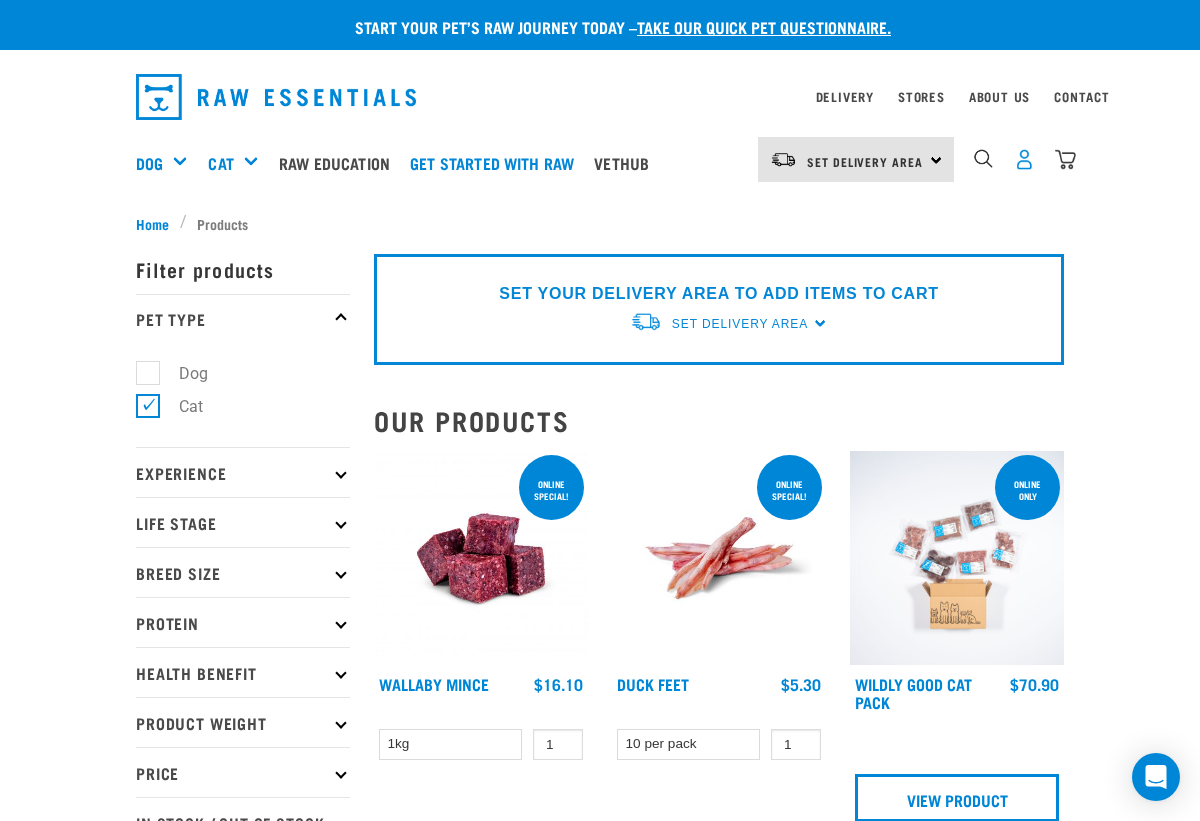 click at bounding box center [1024, 159] 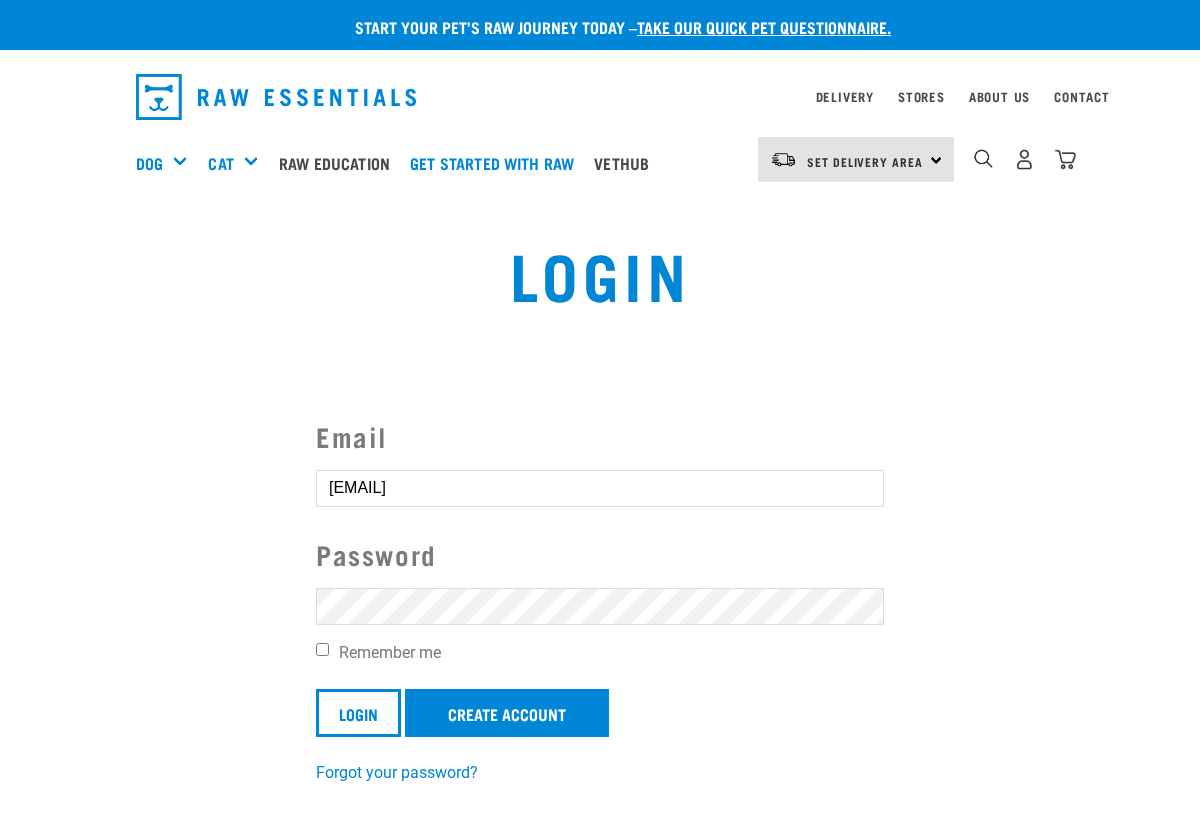 scroll, scrollTop: 0, scrollLeft: 0, axis: both 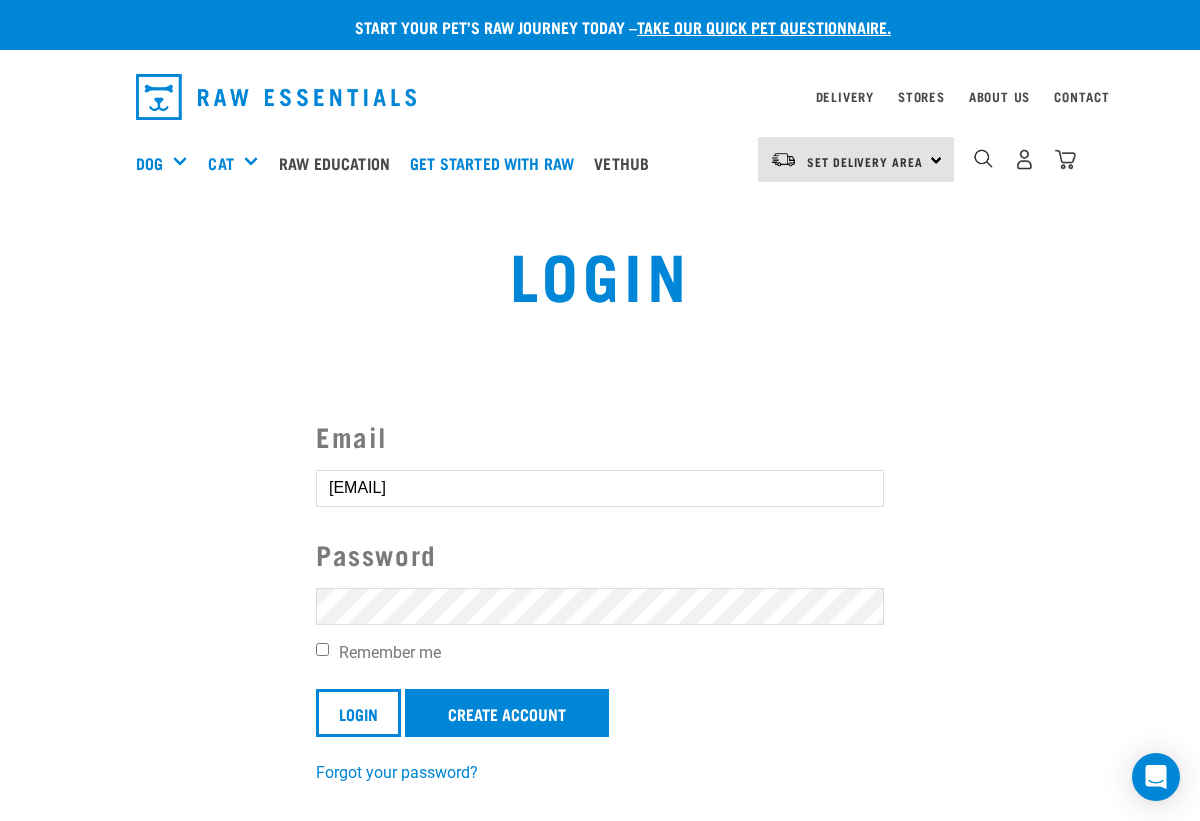 click on "Remember me" at bounding box center [322, 649] 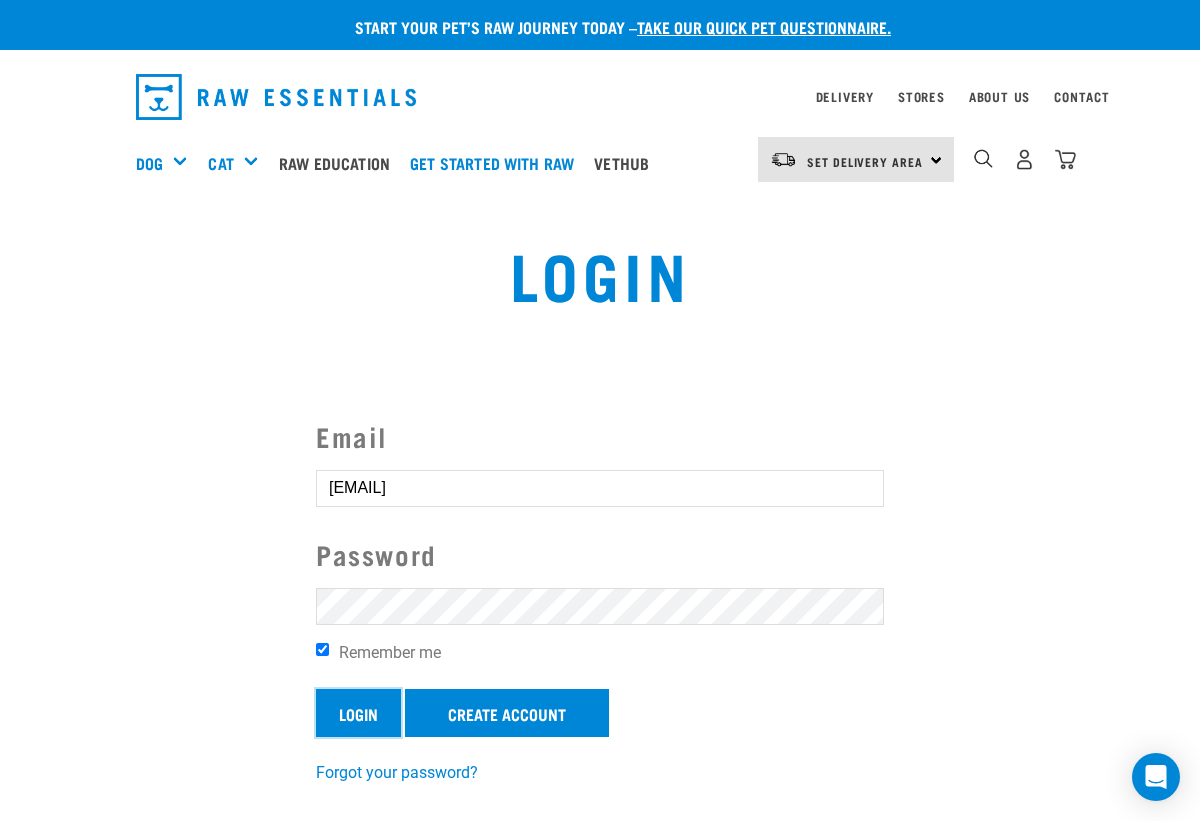 click on "Login" at bounding box center (358, 713) 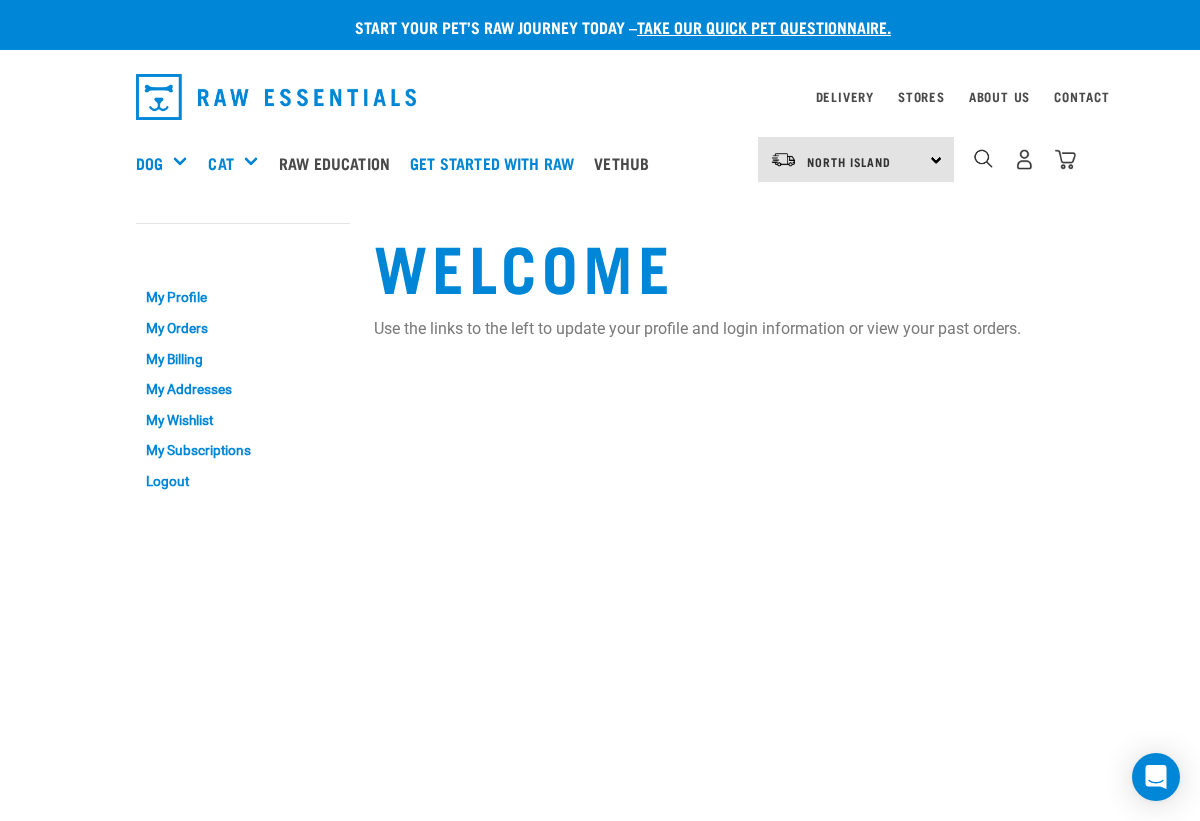 scroll, scrollTop: 0, scrollLeft: 0, axis: both 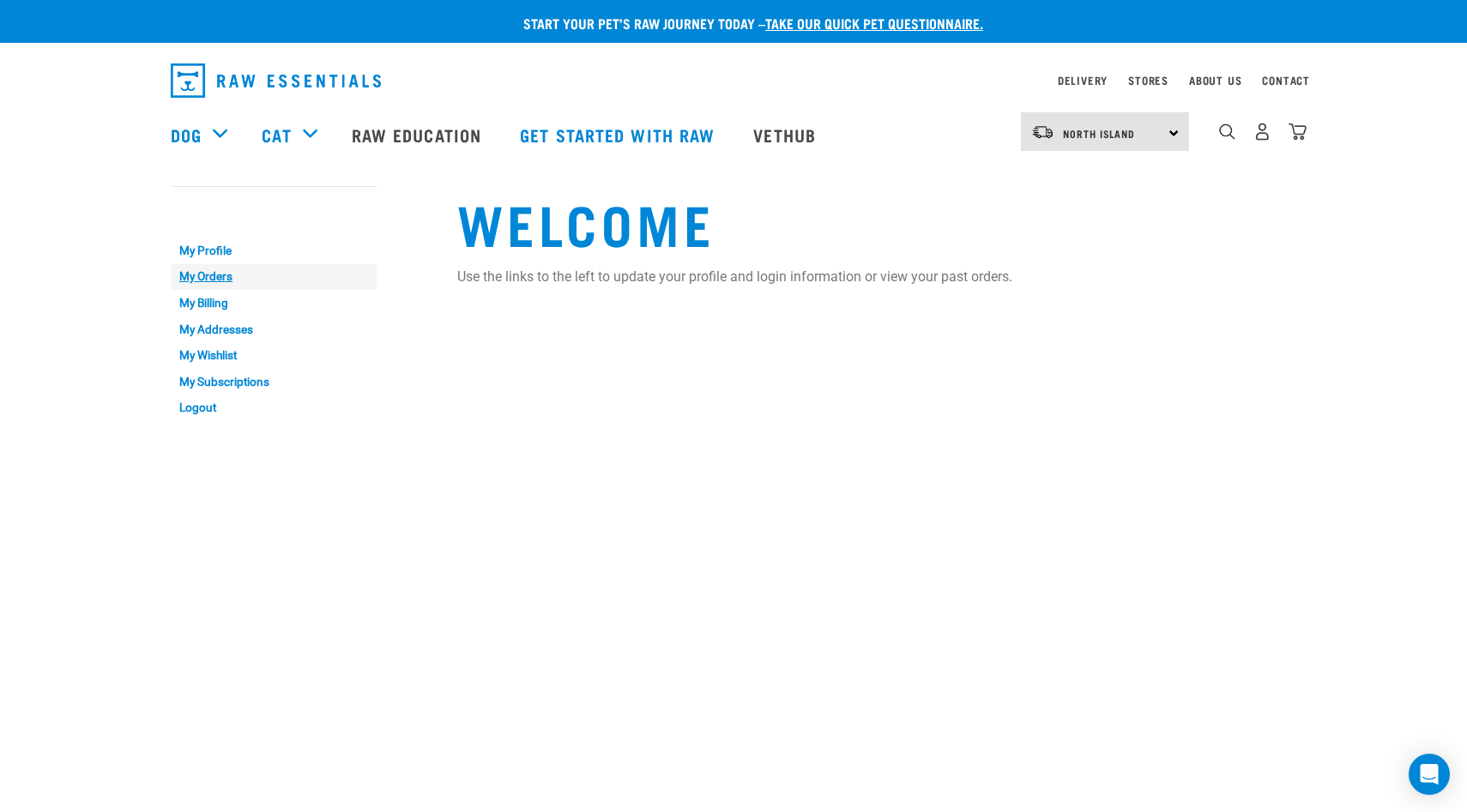 click on "My Orders" at bounding box center [274, 277] 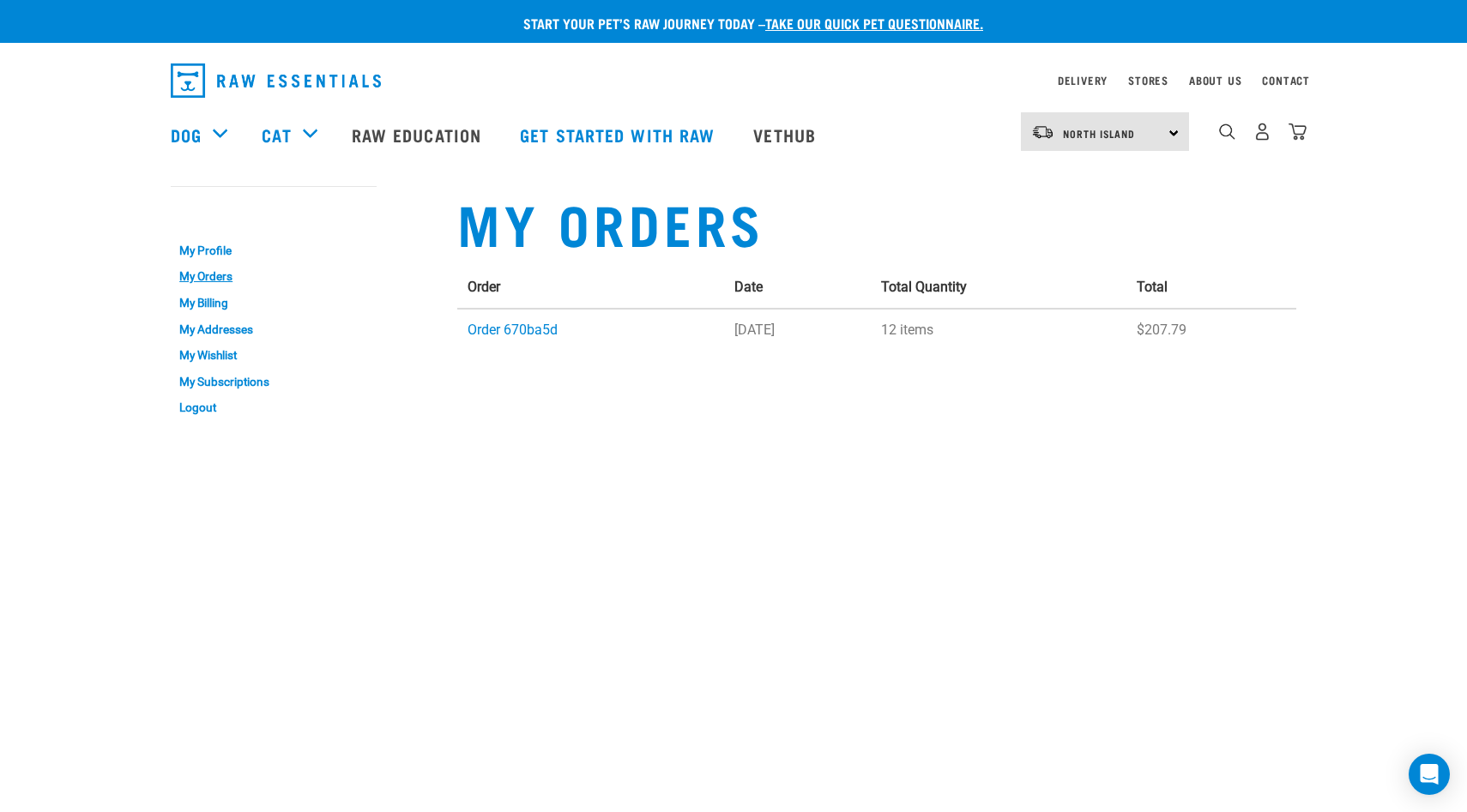 scroll, scrollTop: 0, scrollLeft: 0, axis: both 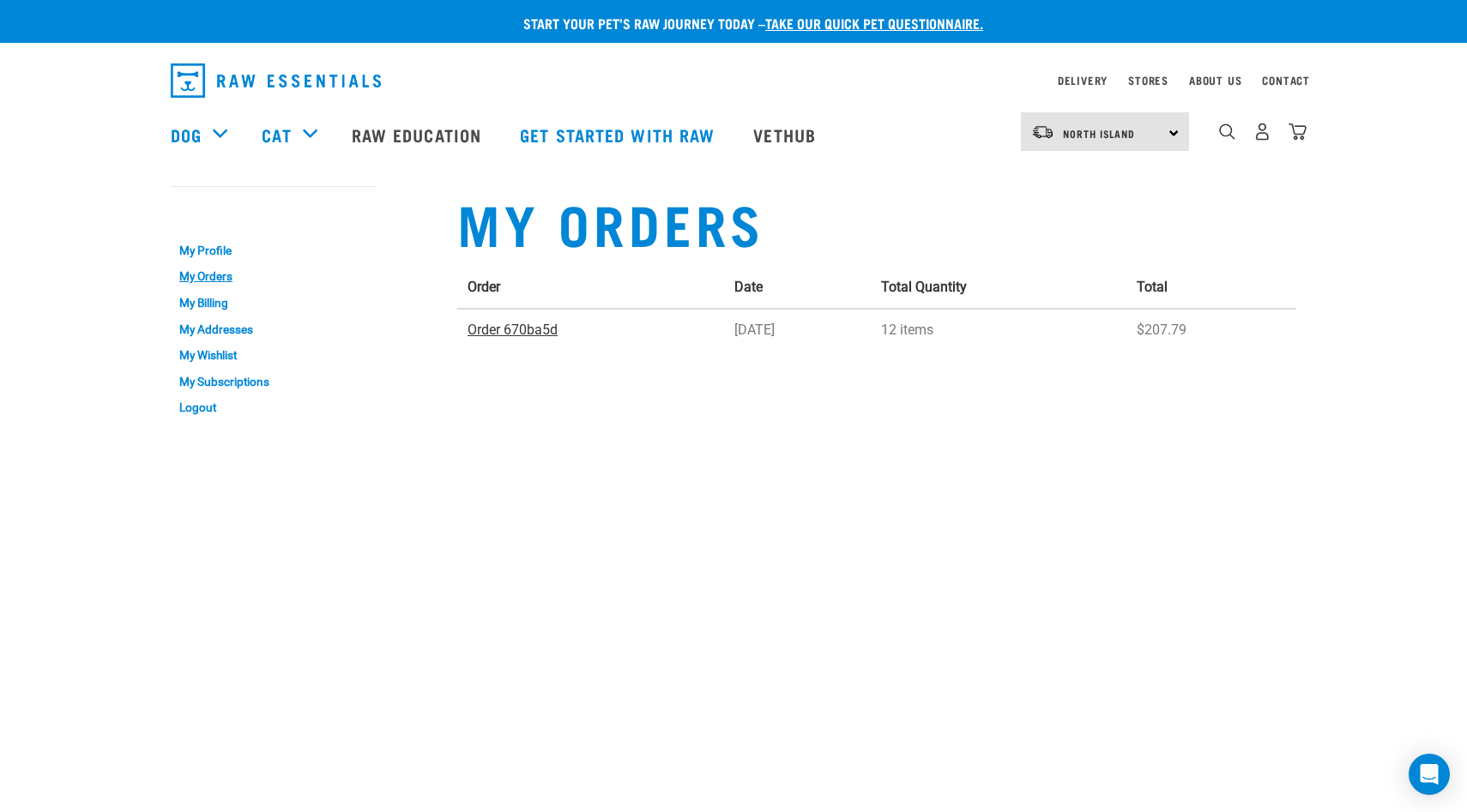 click on "Order 670ba5d" at bounding box center (512, 329) 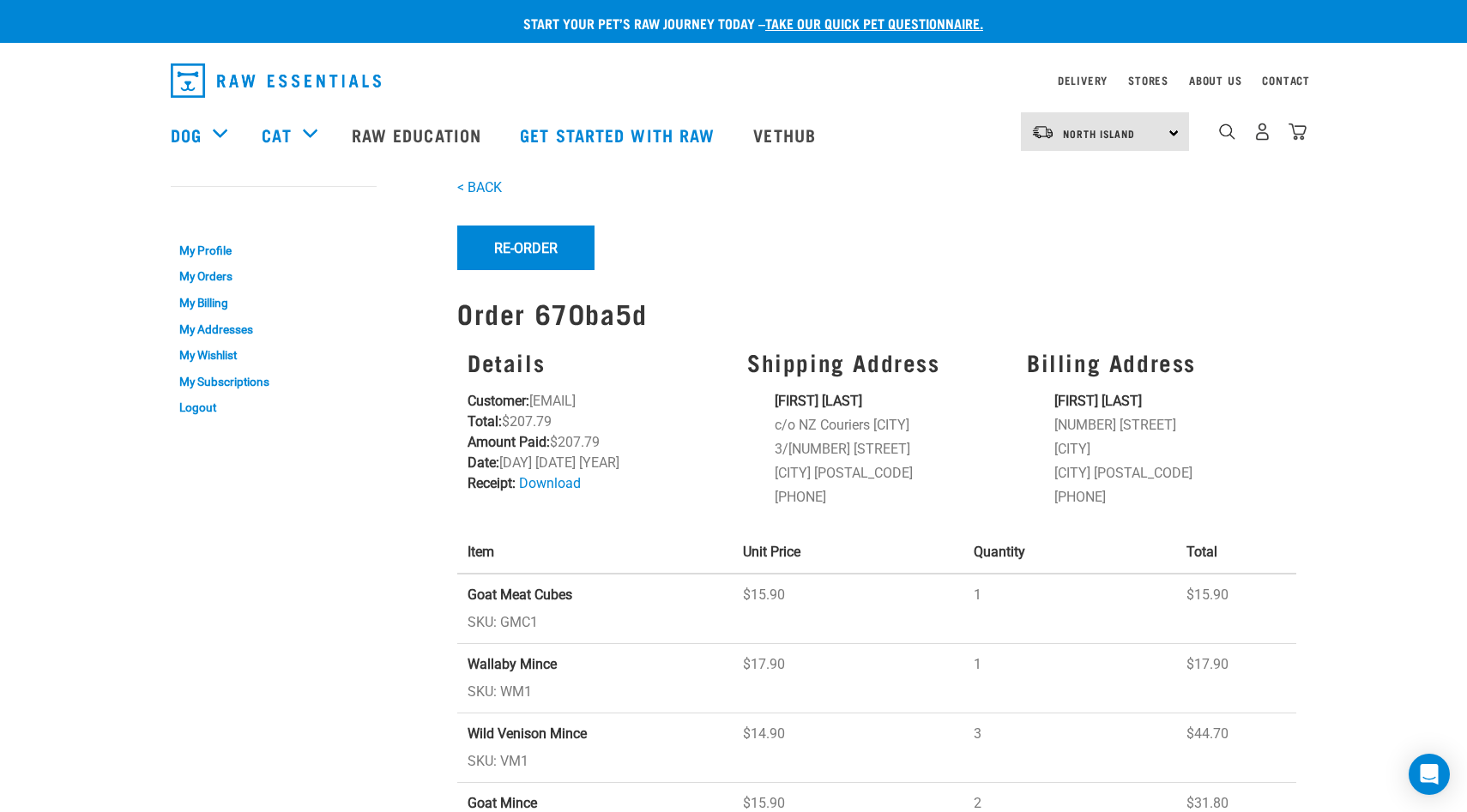 scroll, scrollTop: 0, scrollLeft: 0, axis: both 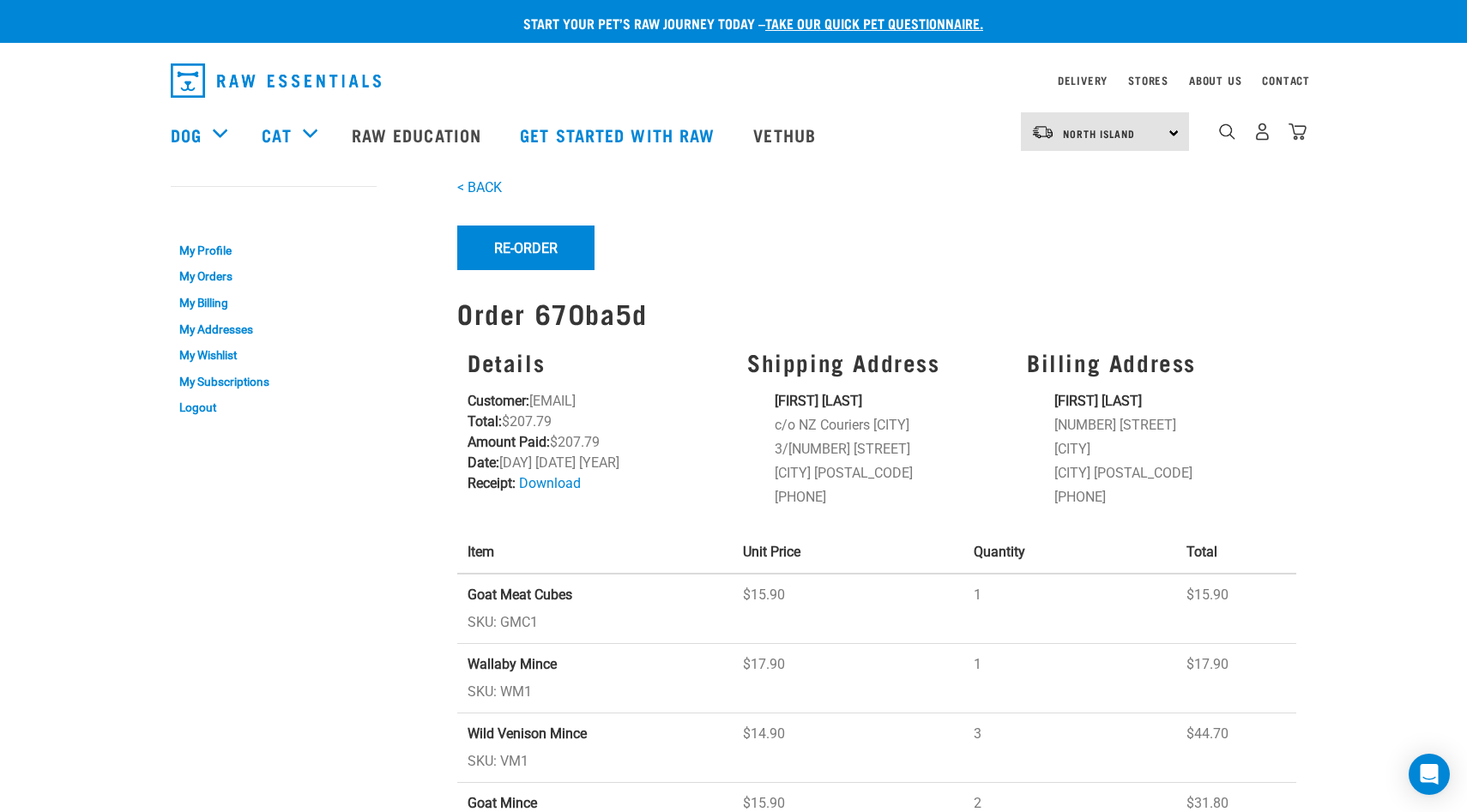 drag, startPoint x: 938, startPoint y: 170, endPoint x: 927, endPoint y: 170, distance: 11 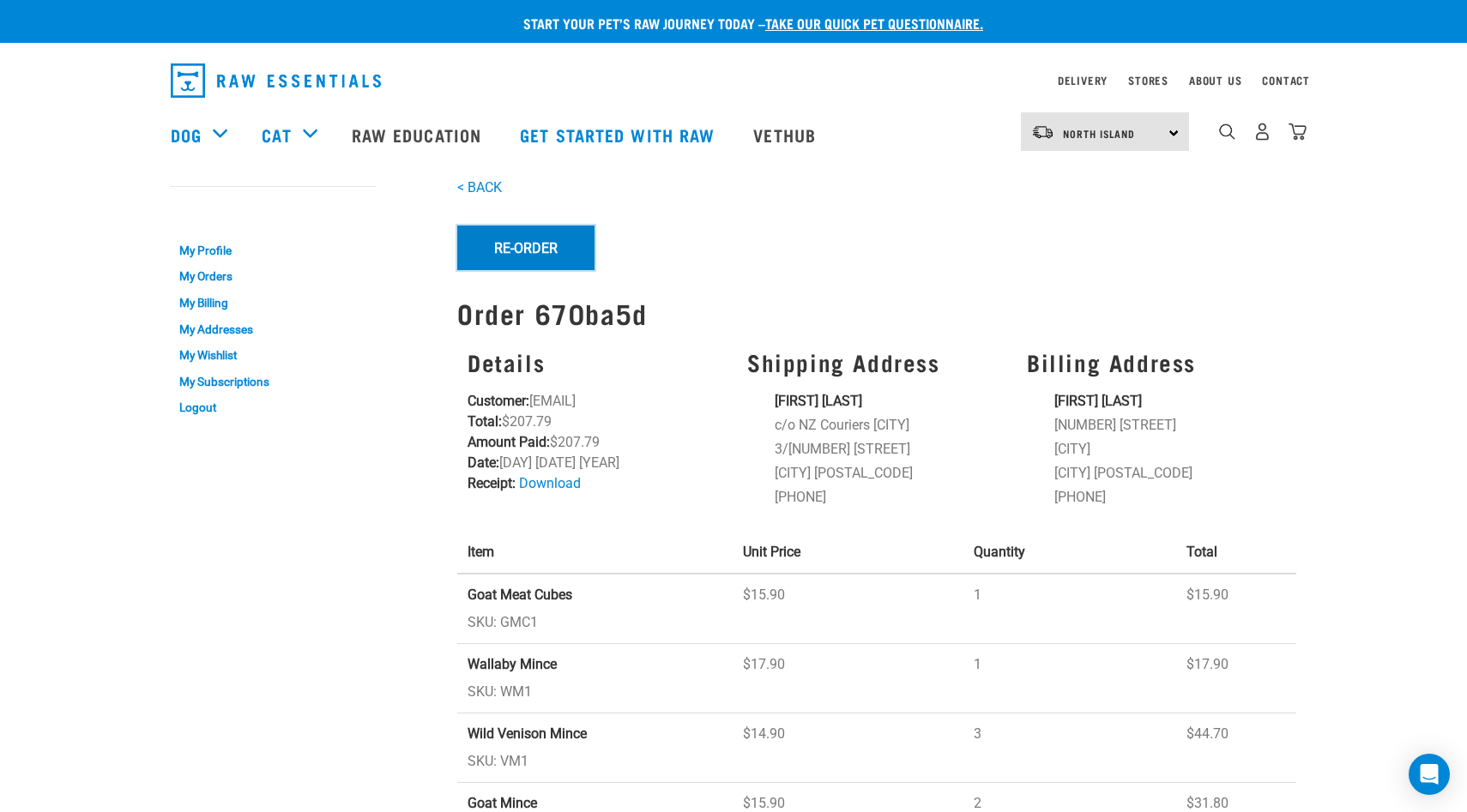 click on "Re-Order" at bounding box center (526, 248) 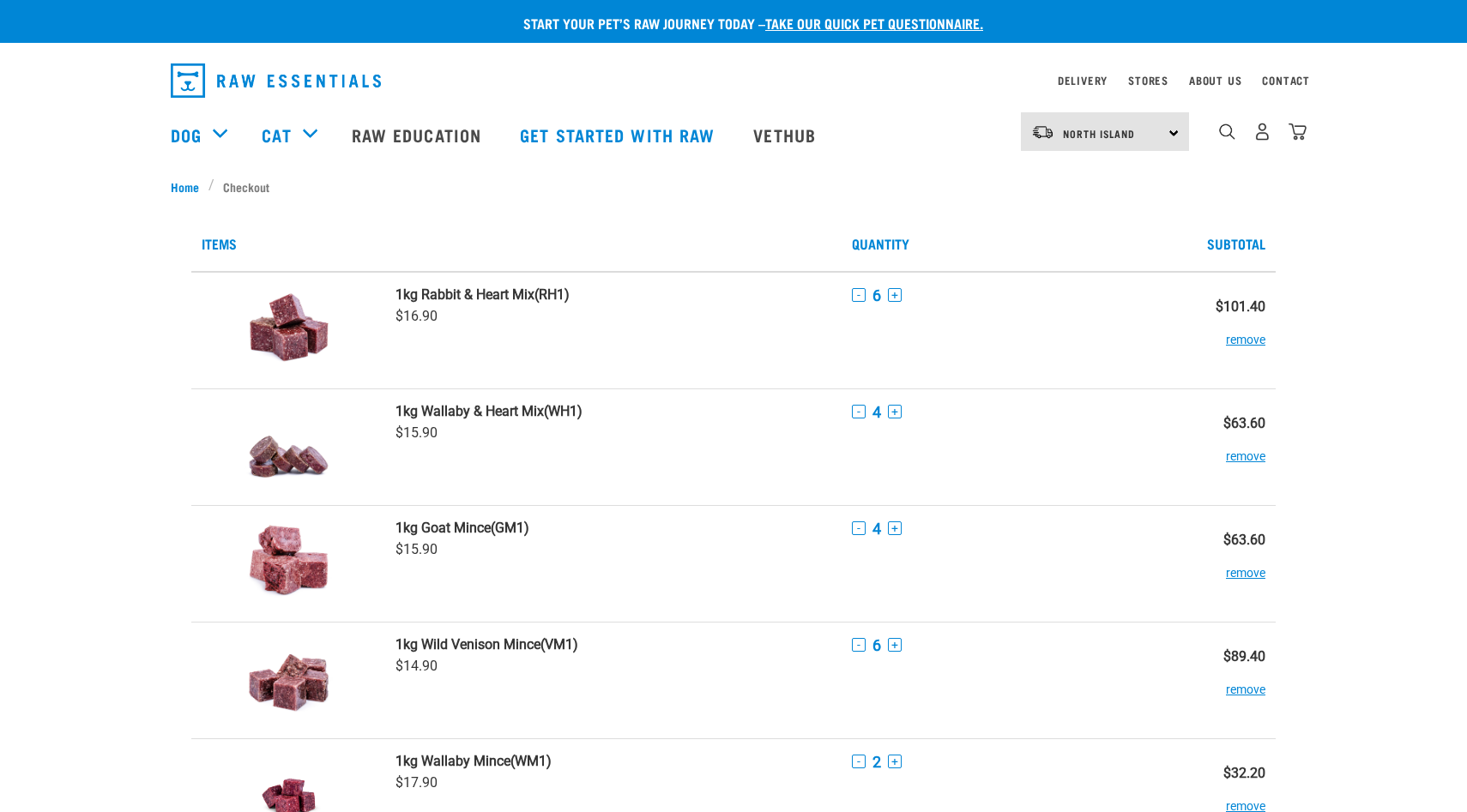 scroll, scrollTop: 0, scrollLeft: 0, axis: both 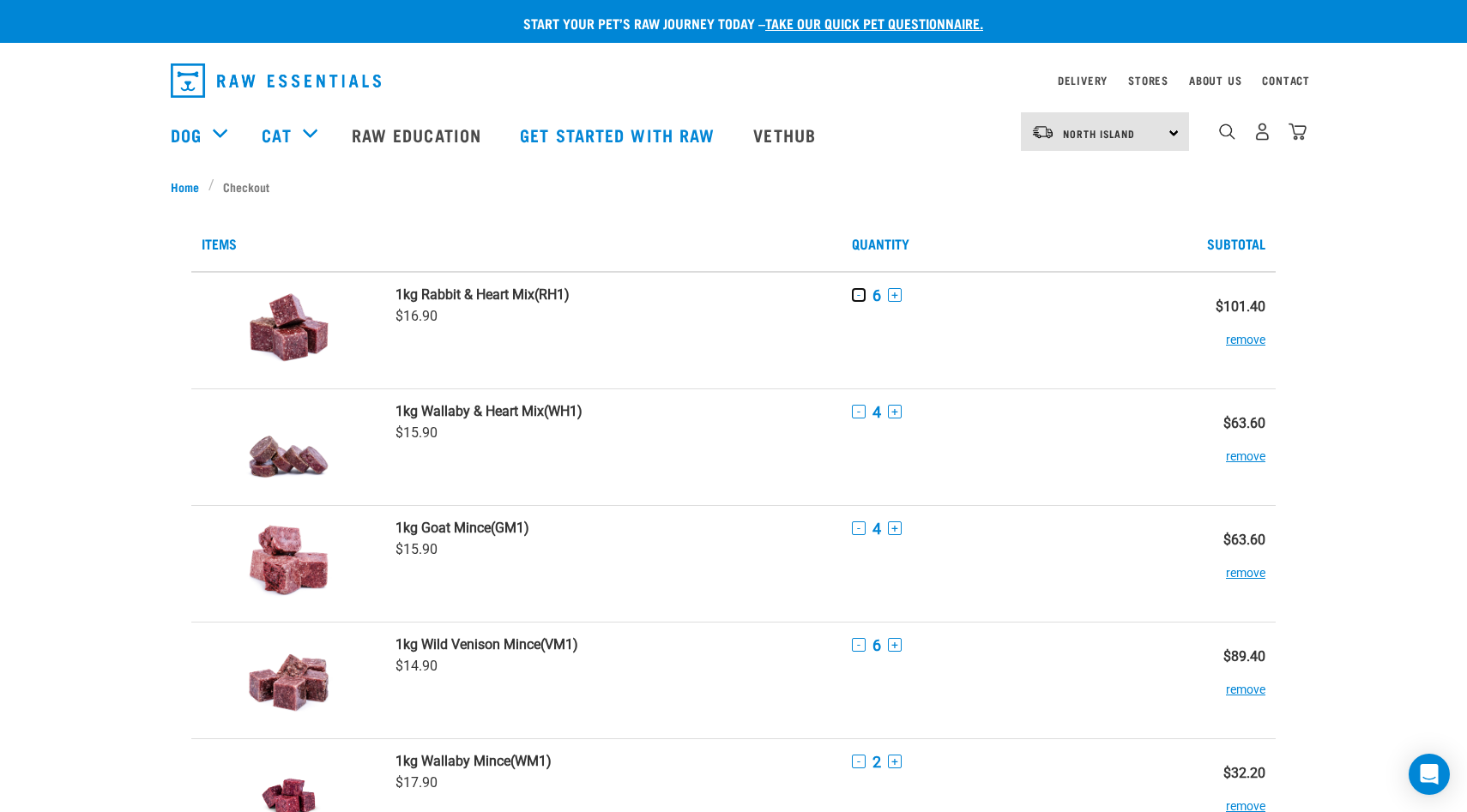 click on "-" at bounding box center [859, 295] 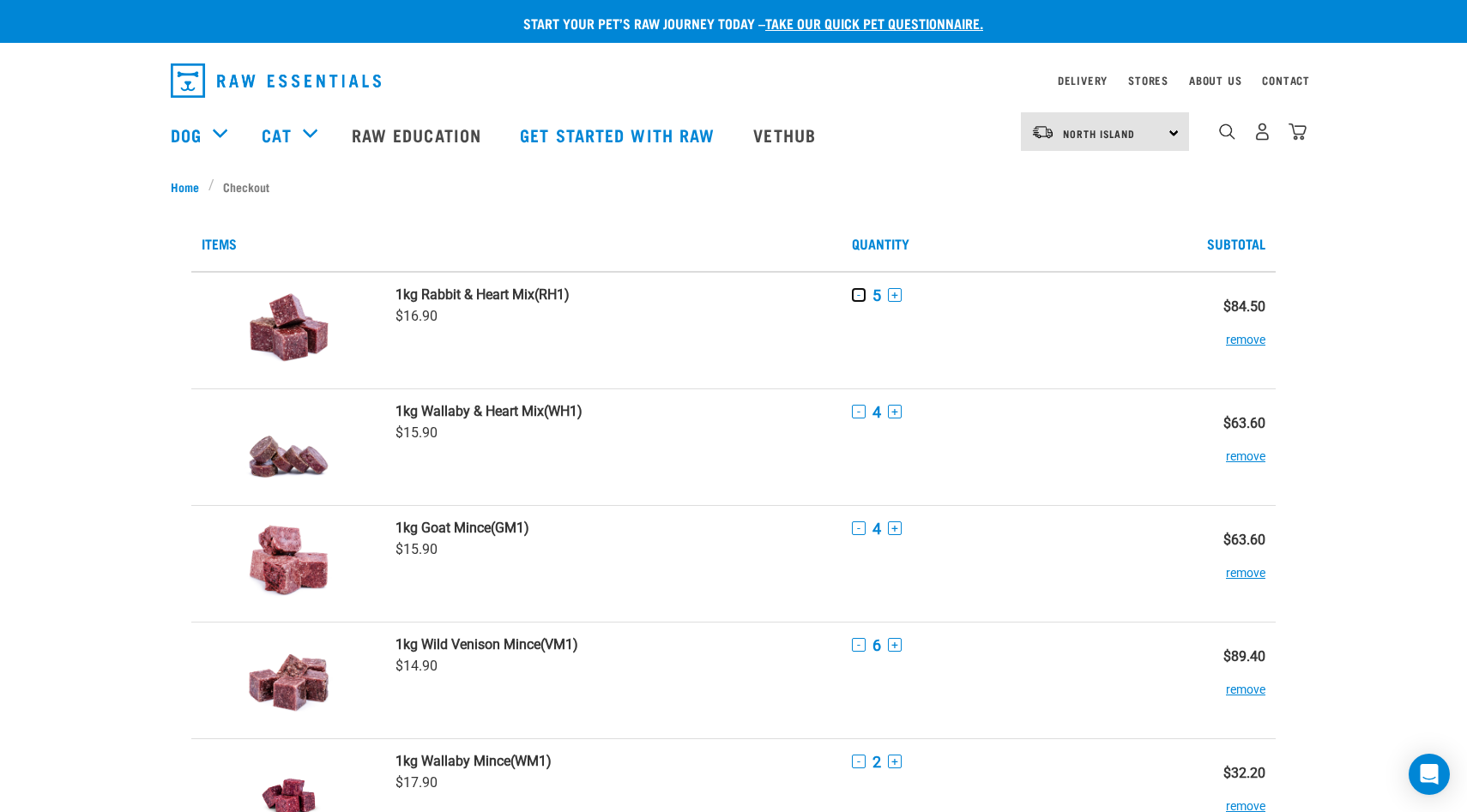 click on "-" at bounding box center [859, 295] 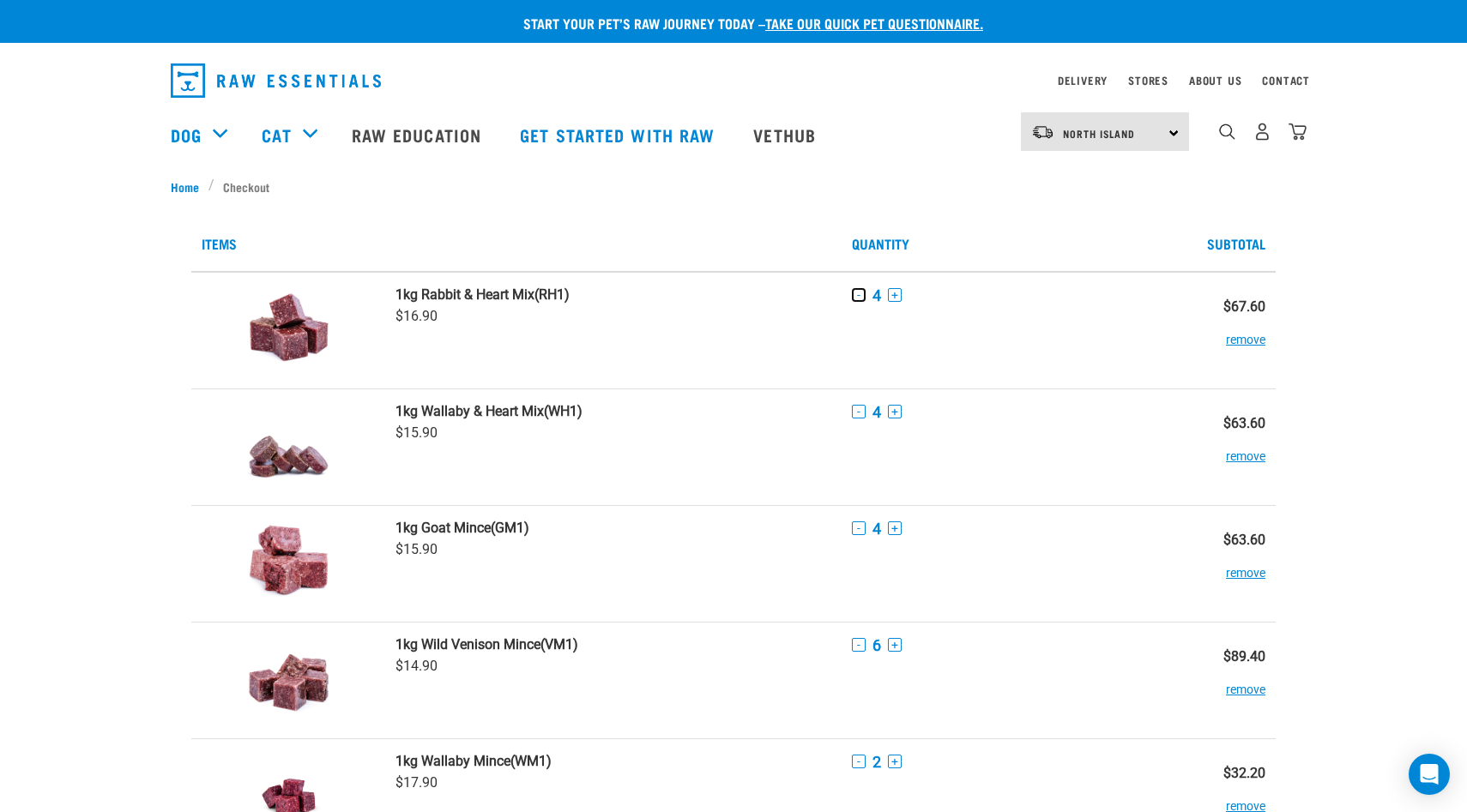type 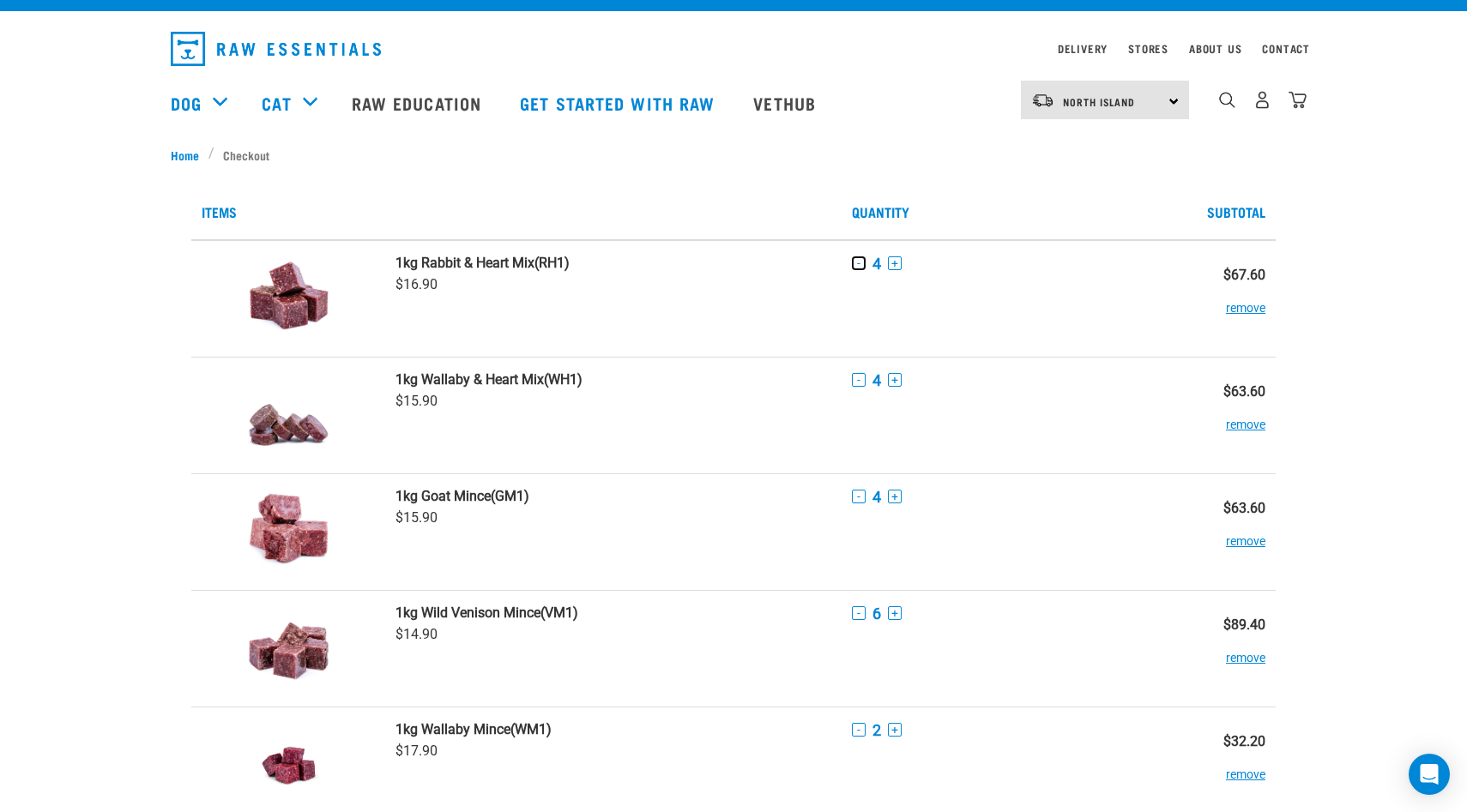 scroll, scrollTop: 0, scrollLeft: 0, axis: both 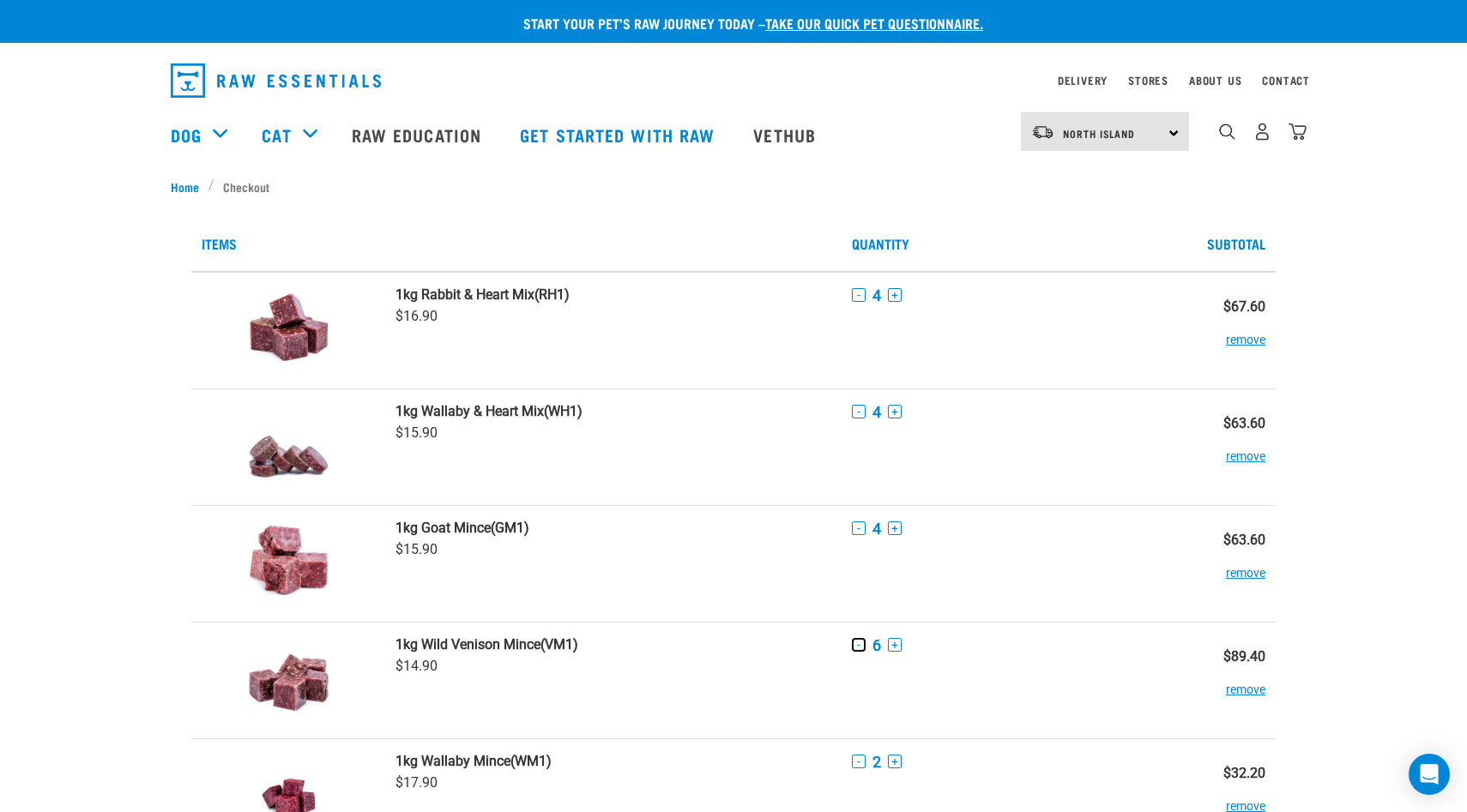 click on "-" at bounding box center (859, 645) 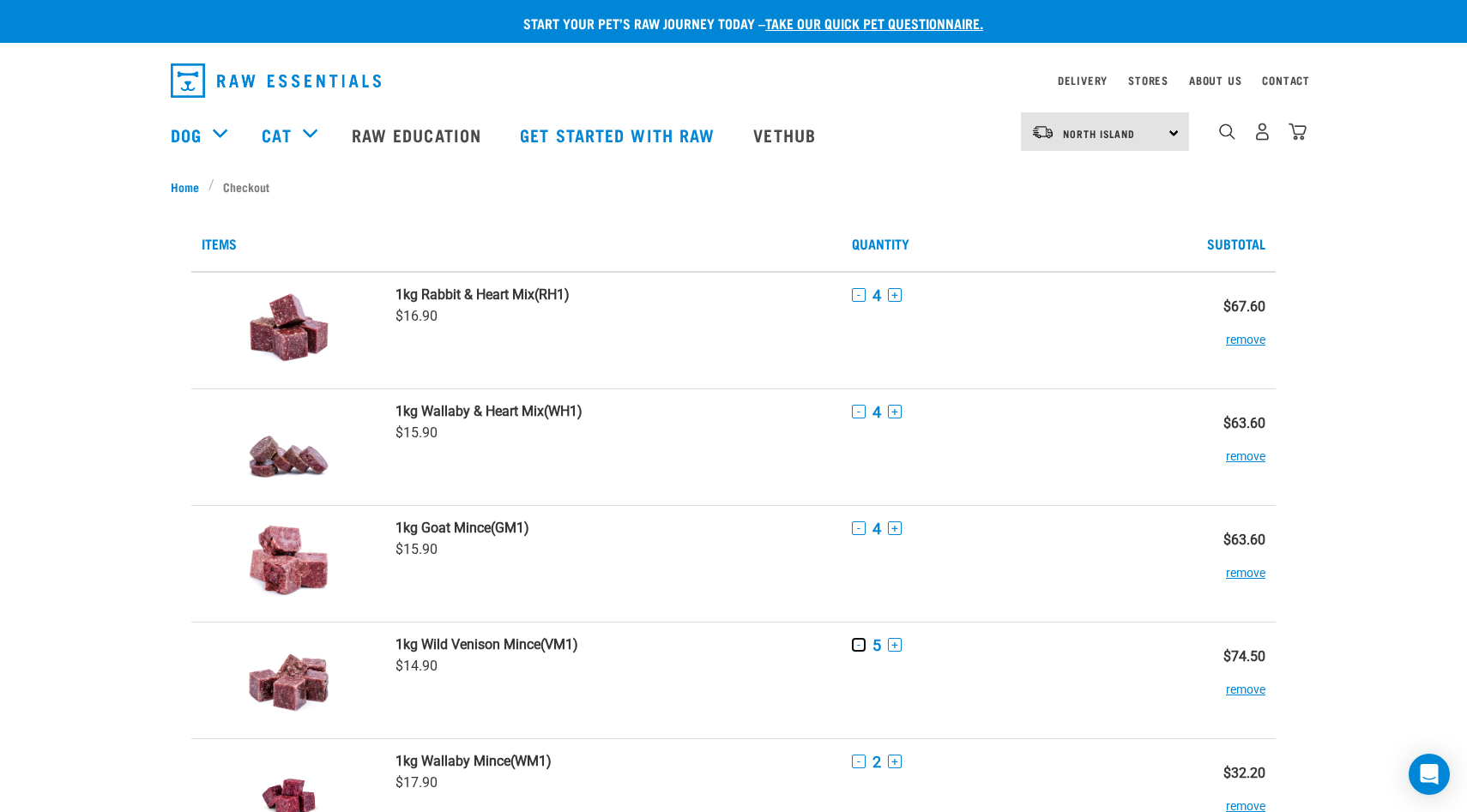 click on "-" at bounding box center [859, 645] 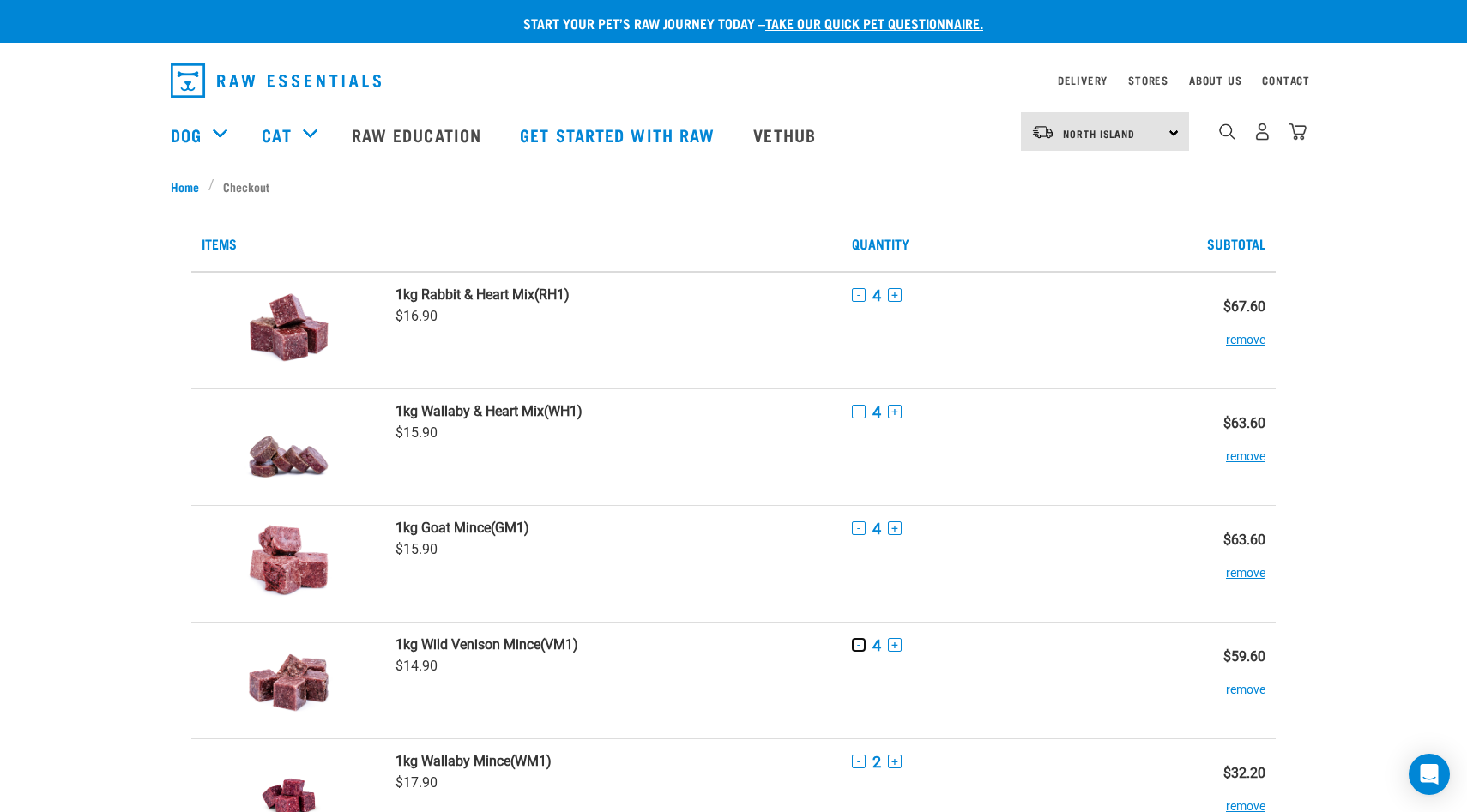 click on "-" at bounding box center [859, 645] 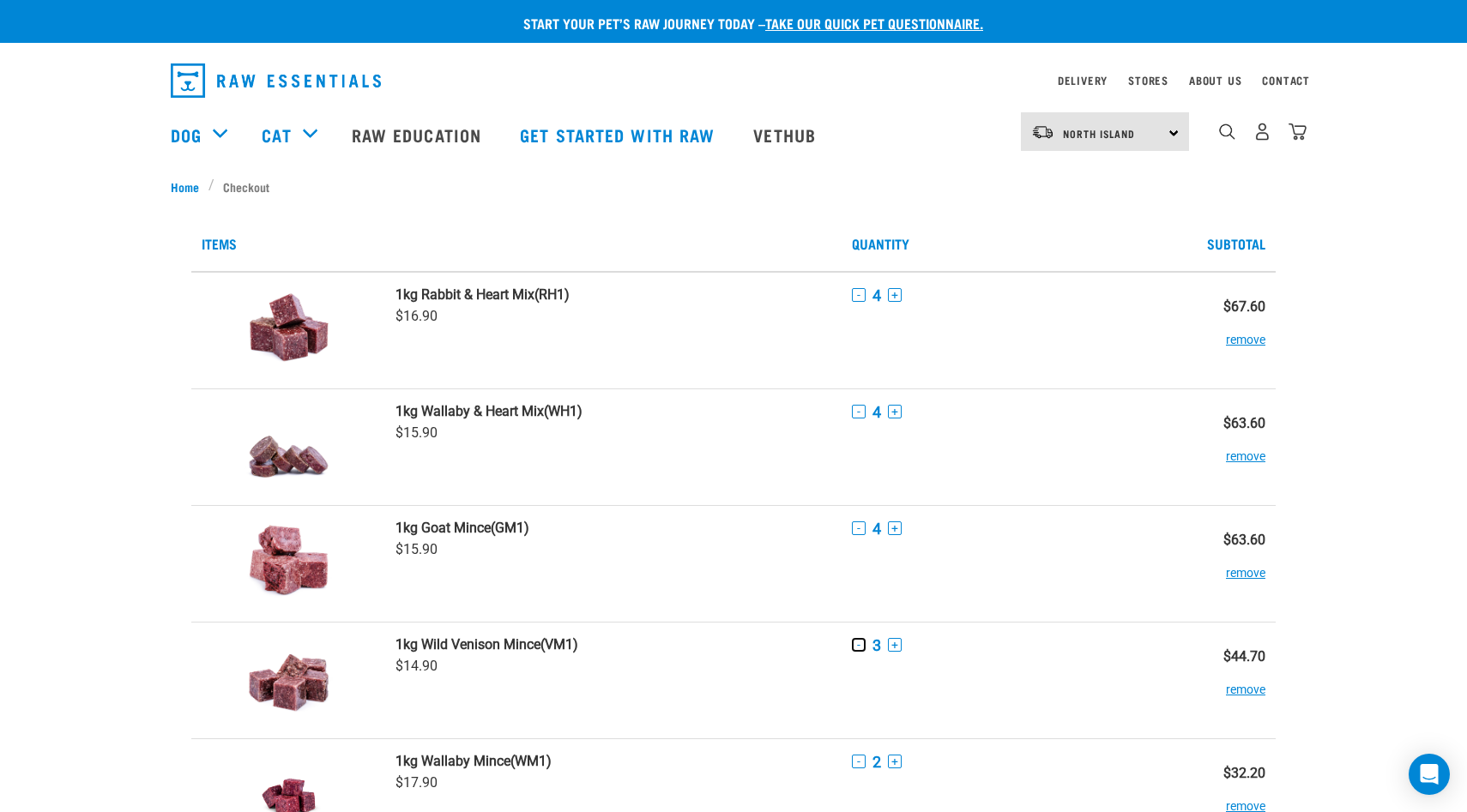 type 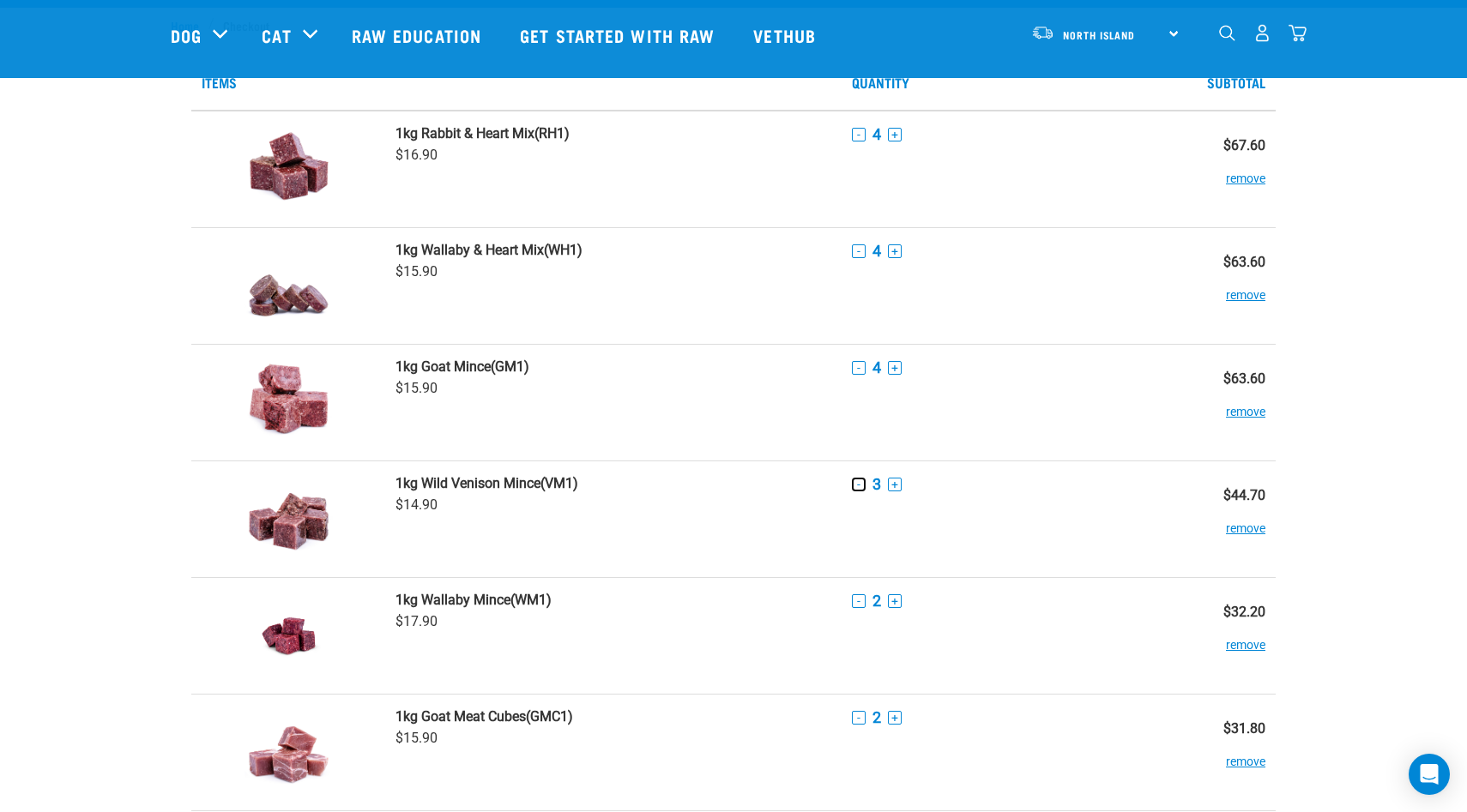 scroll, scrollTop: 34, scrollLeft: 0, axis: vertical 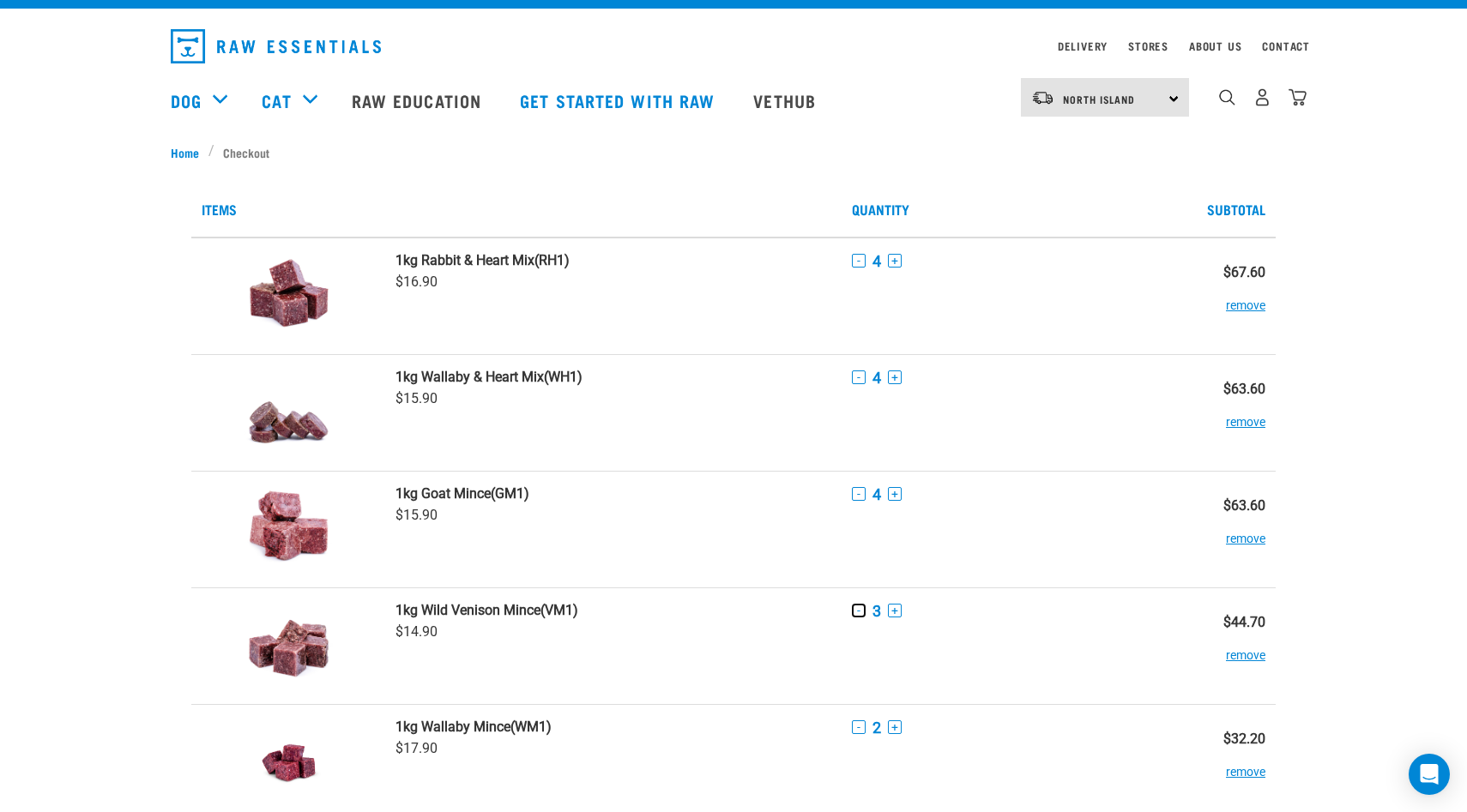 click on "-" at bounding box center [859, 611] 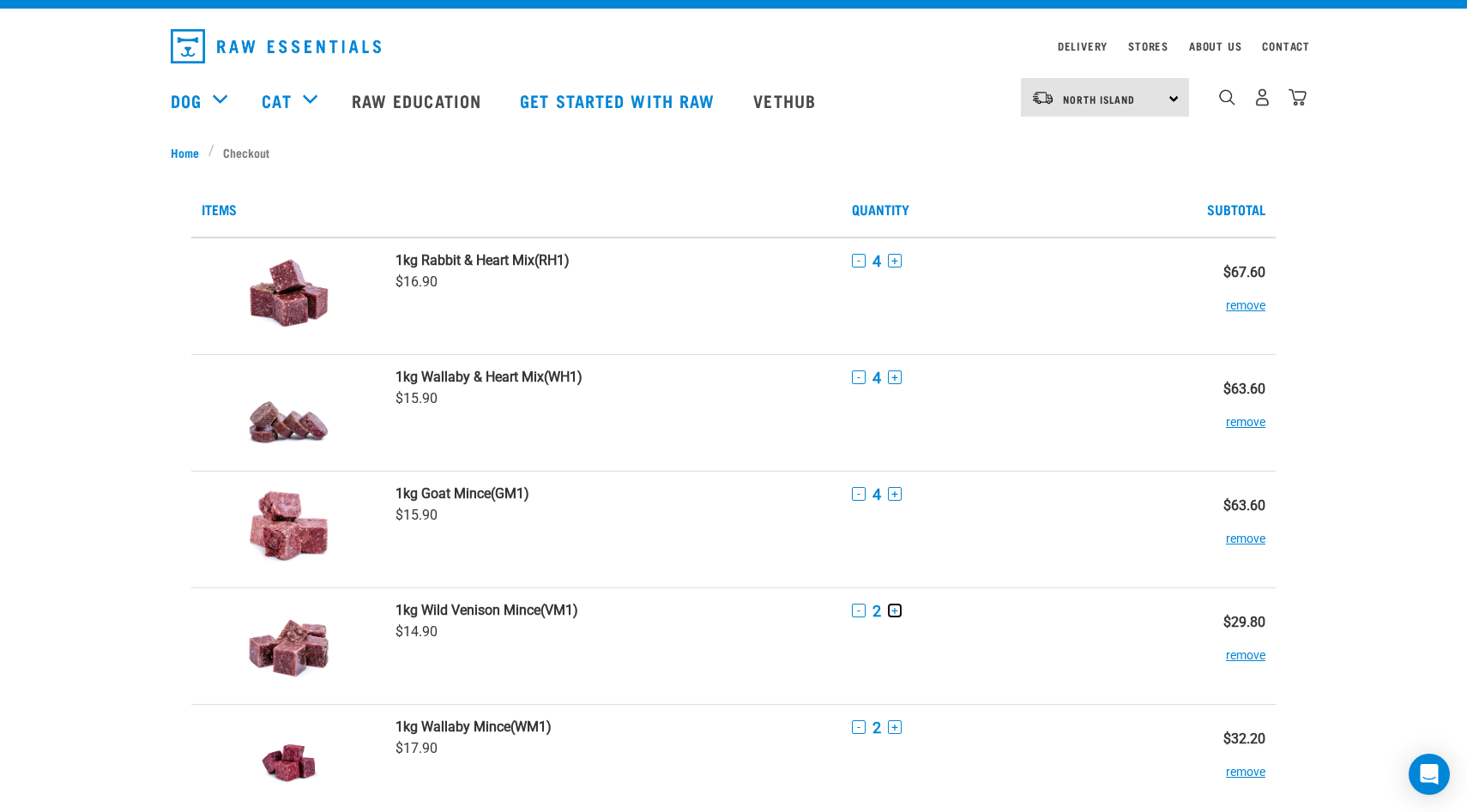 click on "+" at bounding box center (895, 611) 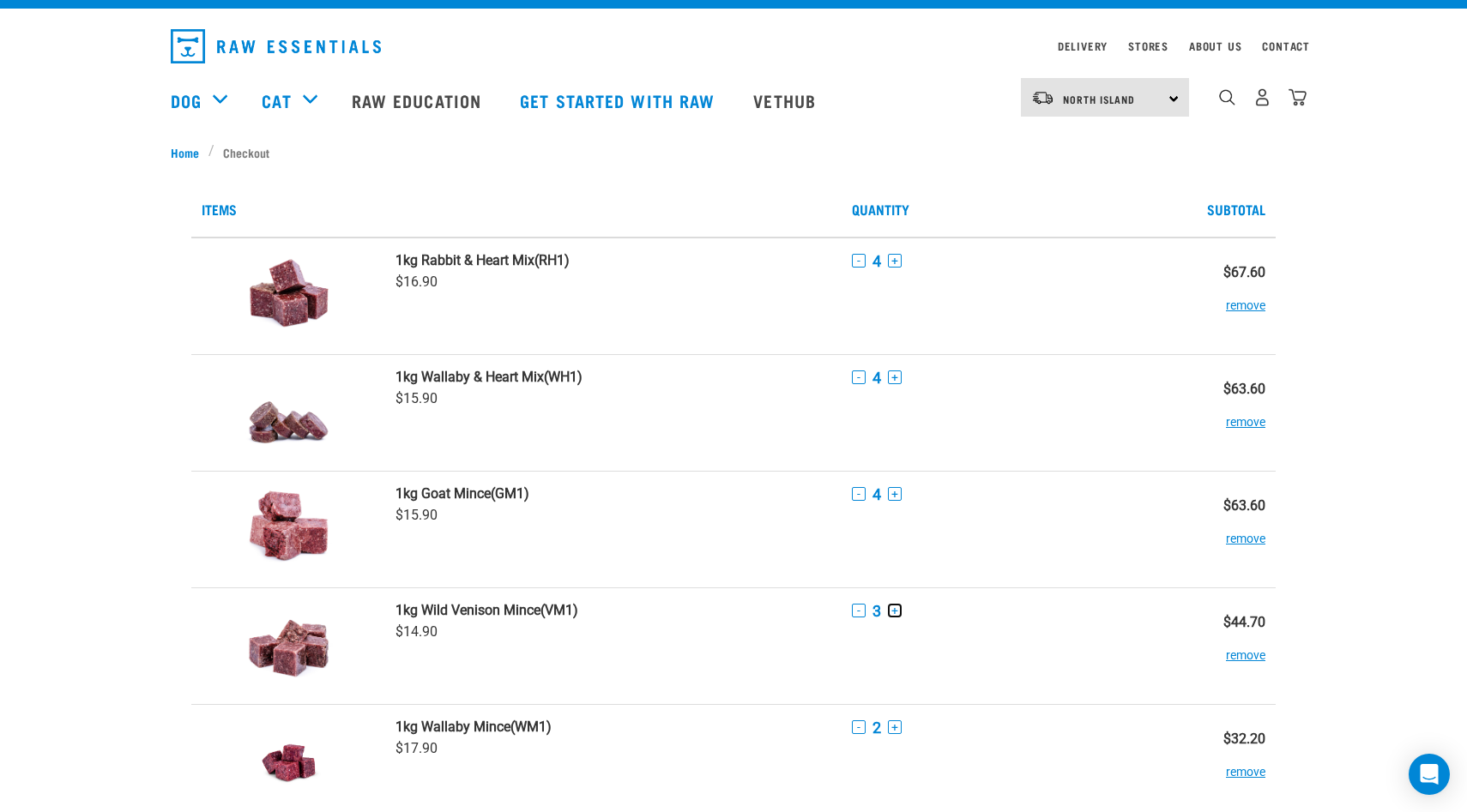 type 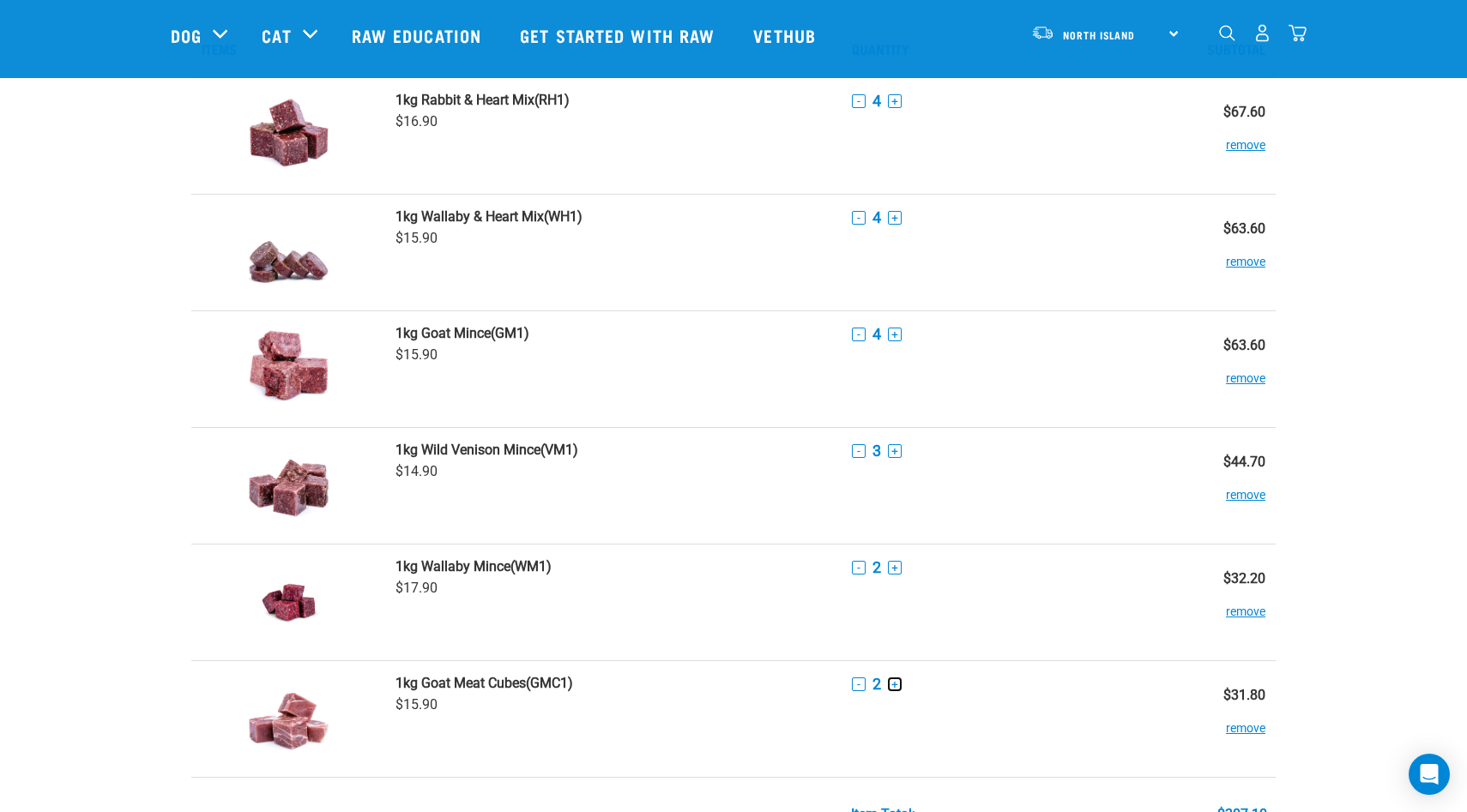 click on "+" at bounding box center [895, 684] 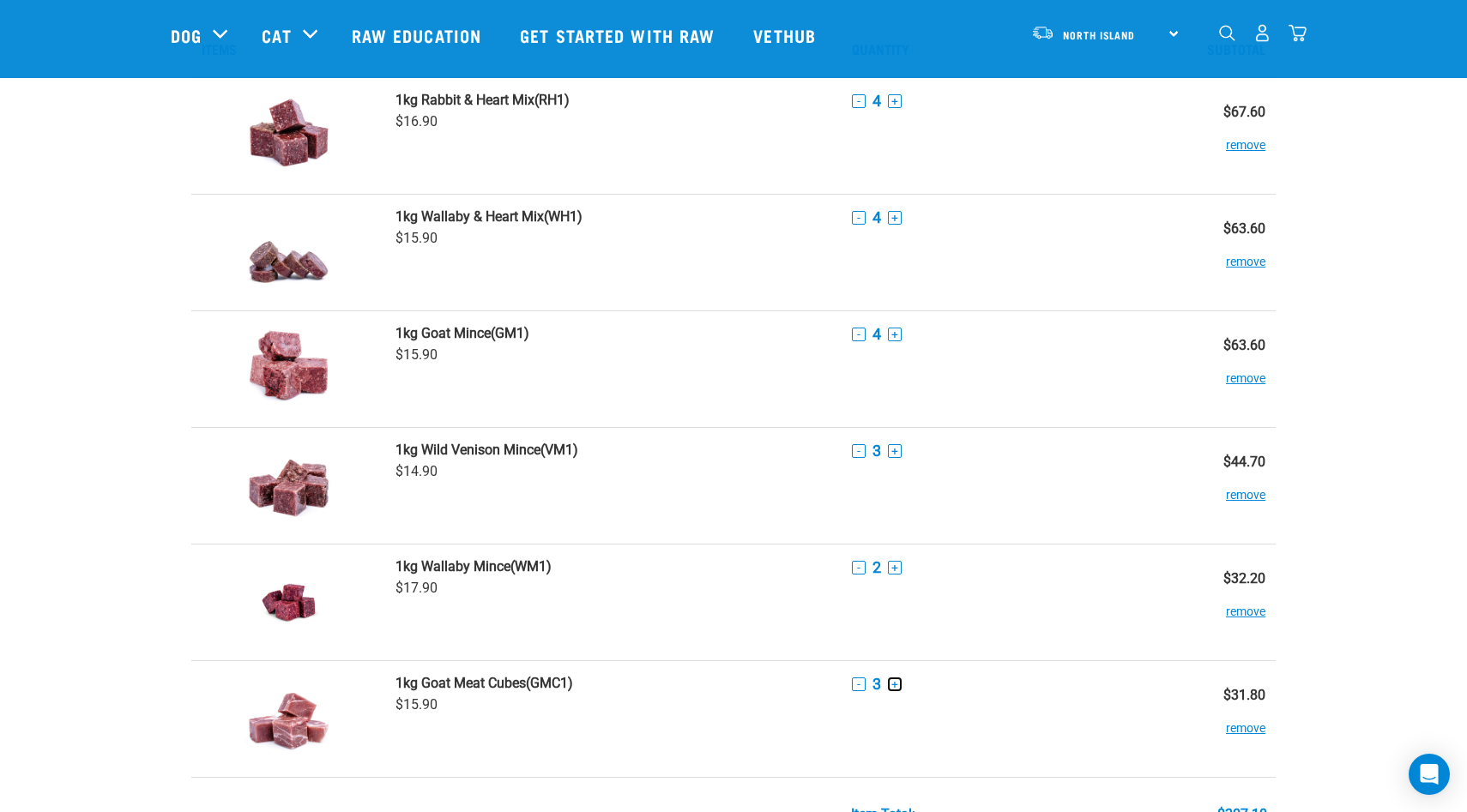 click on "+" at bounding box center (895, 684) 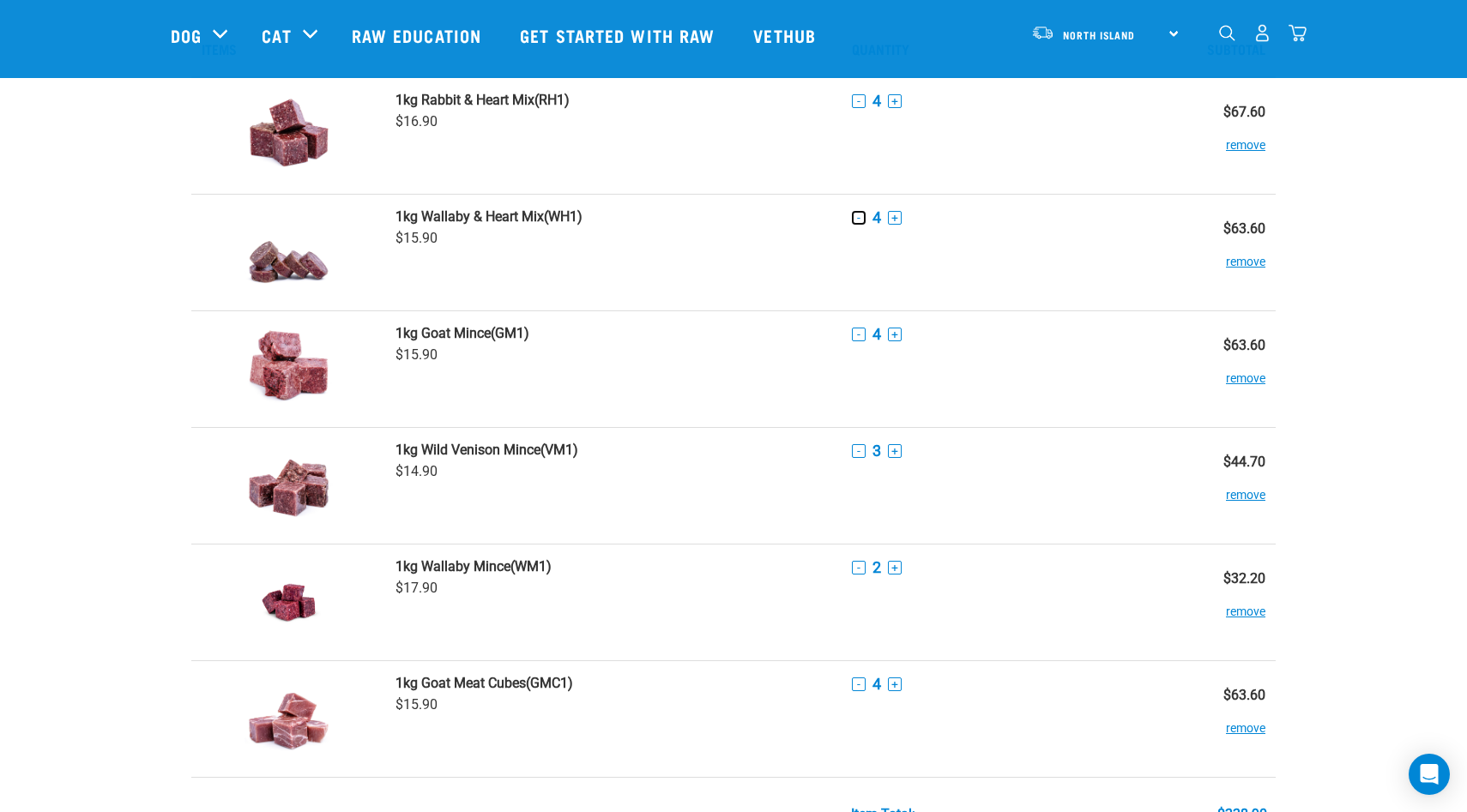 click on "-" at bounding box center (859, 218) 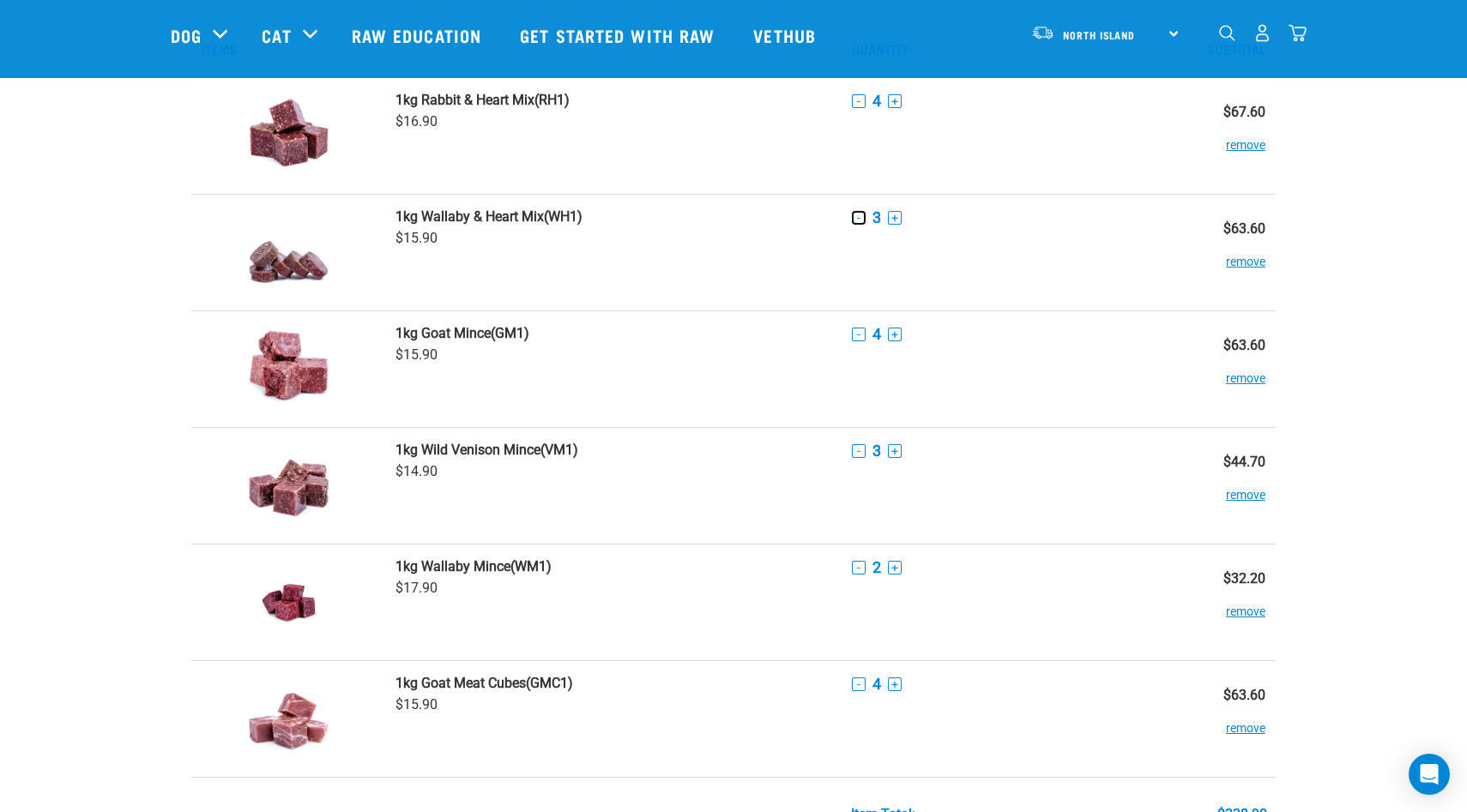 click on "-" at bounding box center [859, 218] 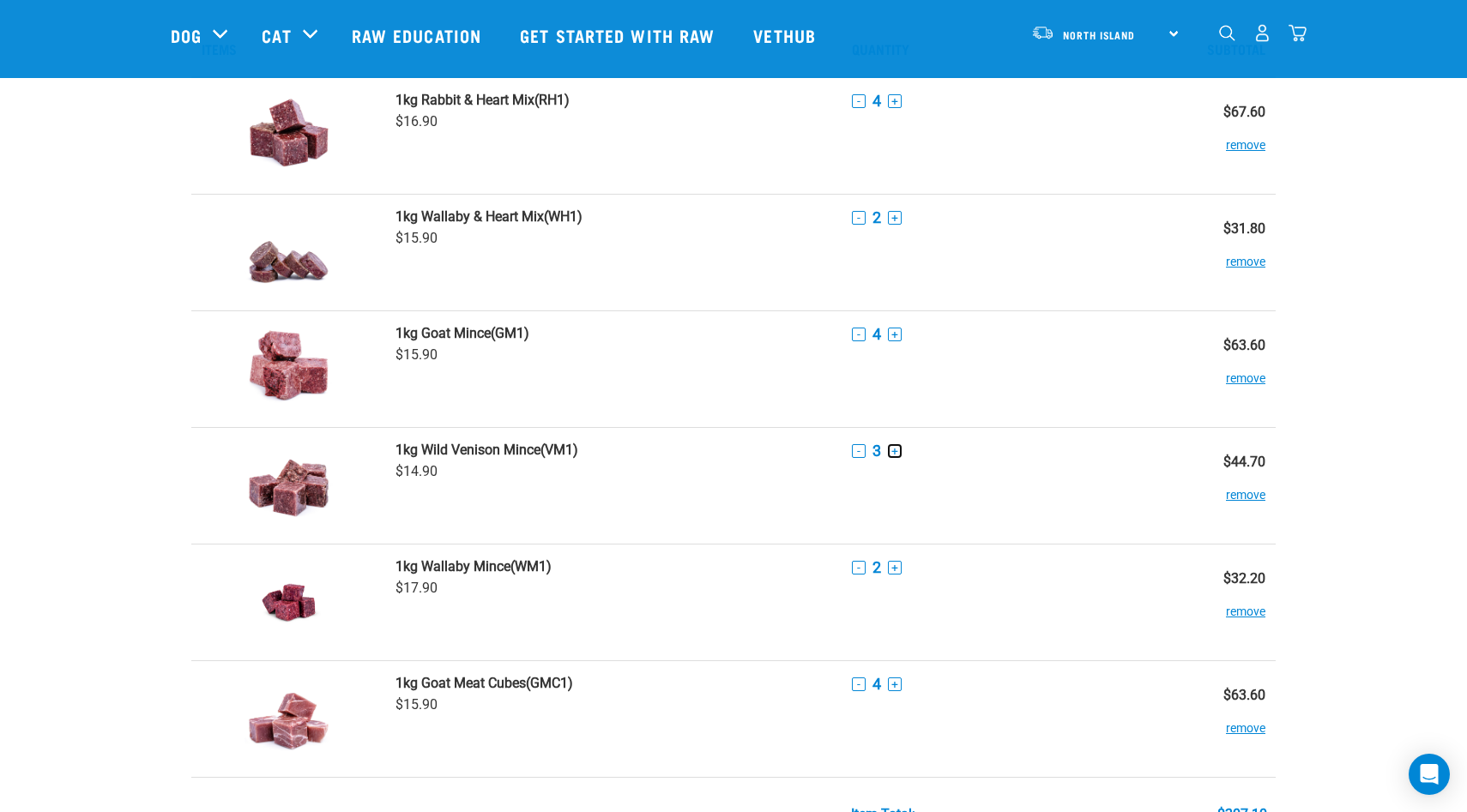 click on "+" at bounding box center [895, 451] 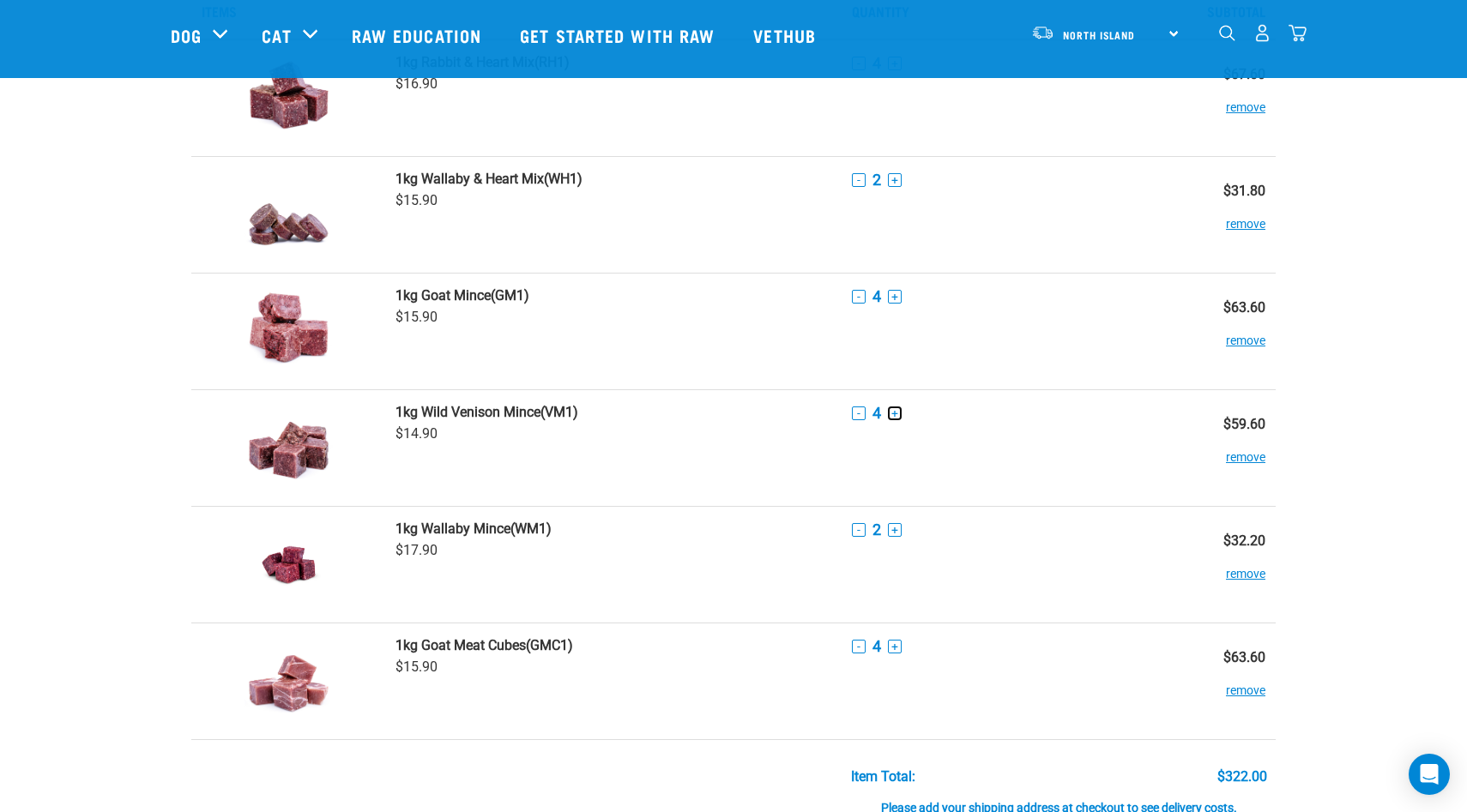 scroll, scrollTop: 137, scrollLeft: 0, axis: vertical 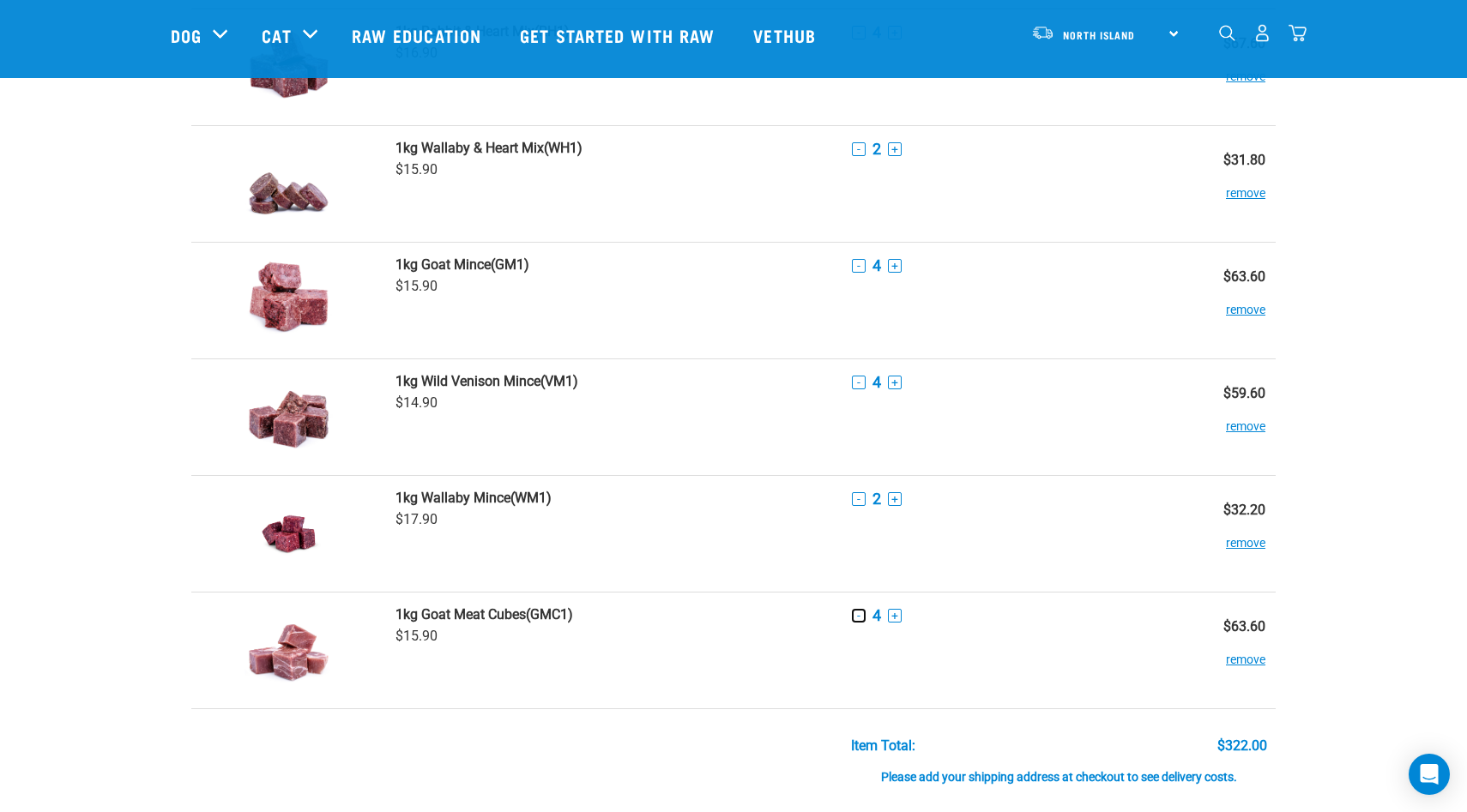 click on "-" at bounding box center [859, 616] 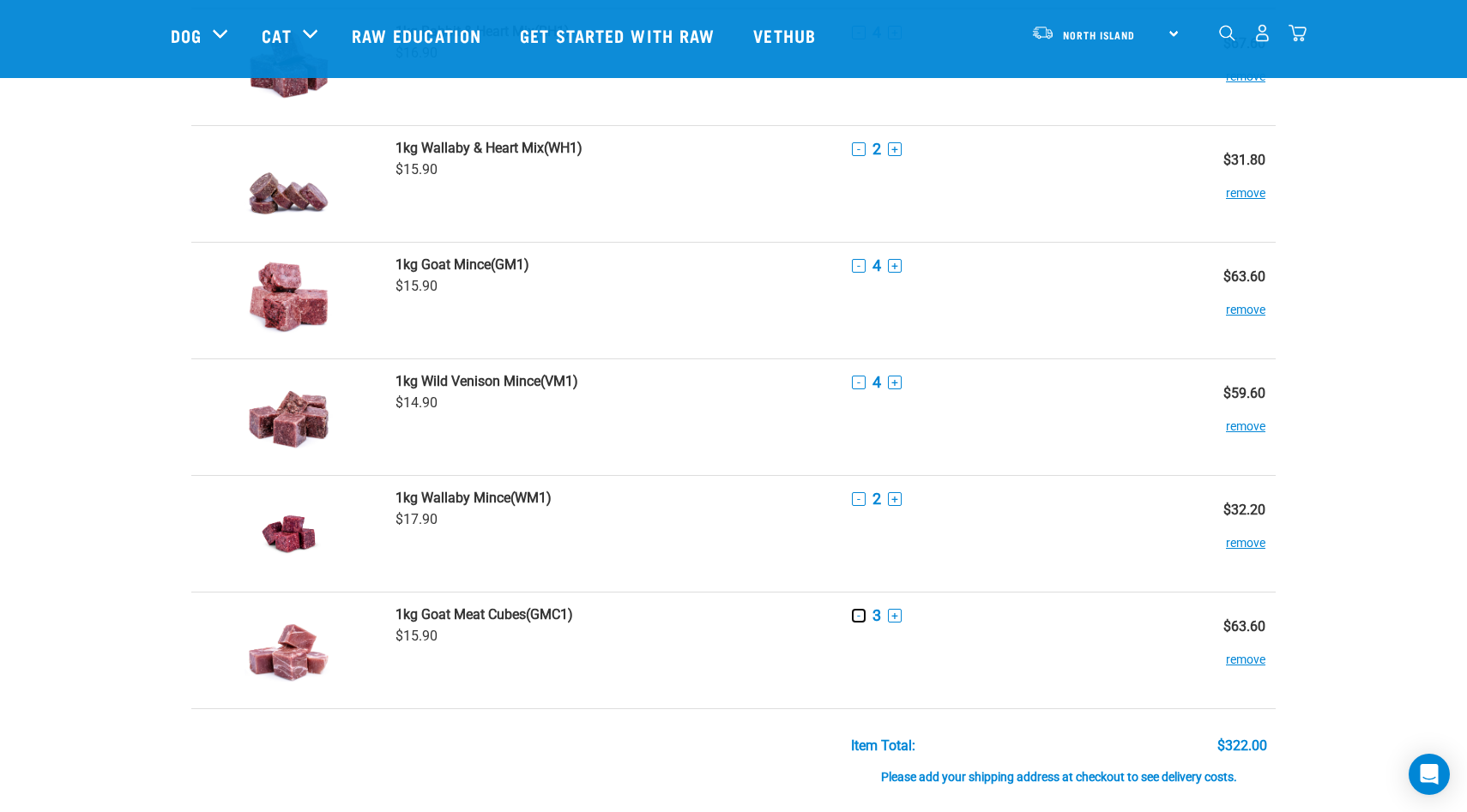 type 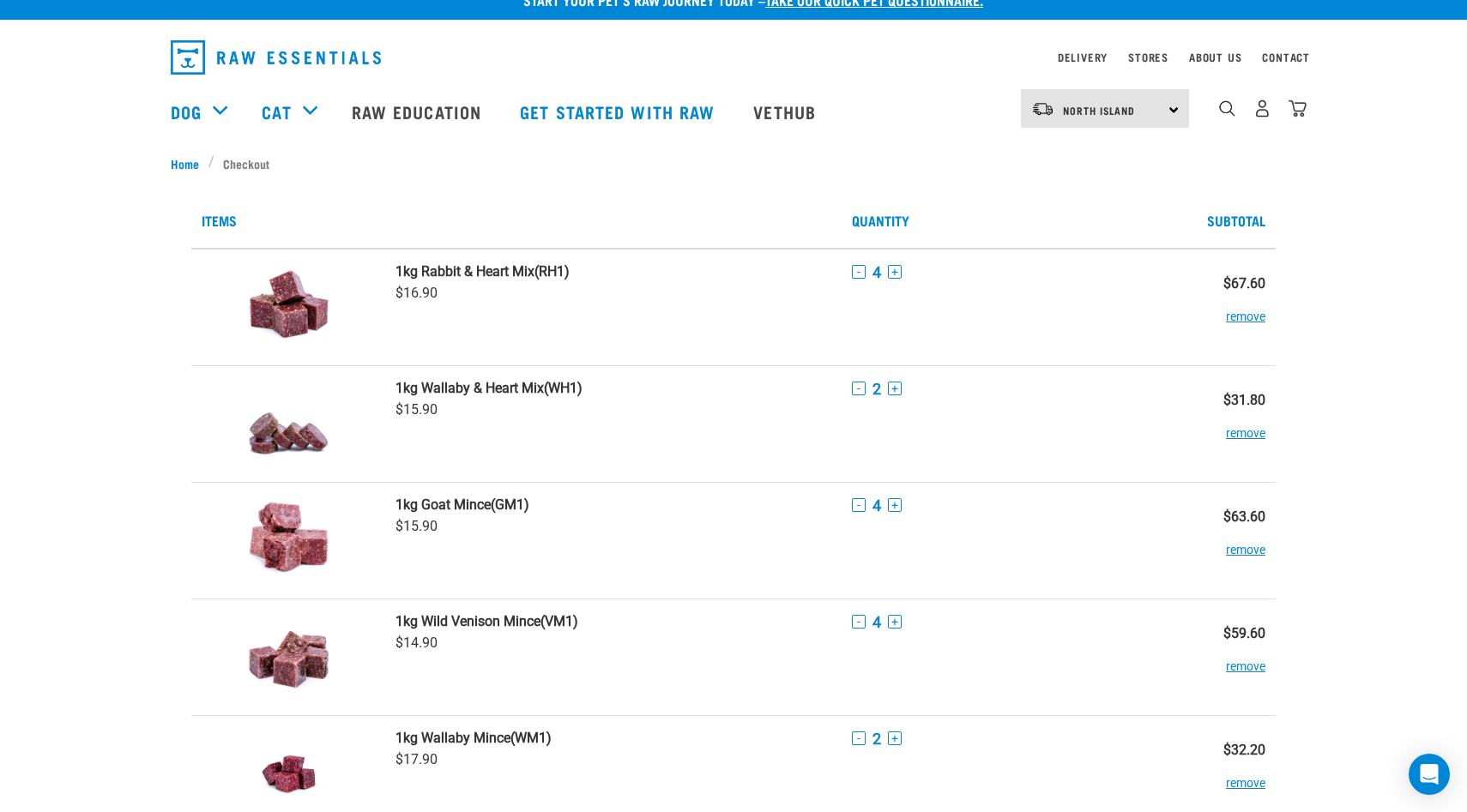 scroll, scrollTop: 0, scrollLeft: 0, axis: both 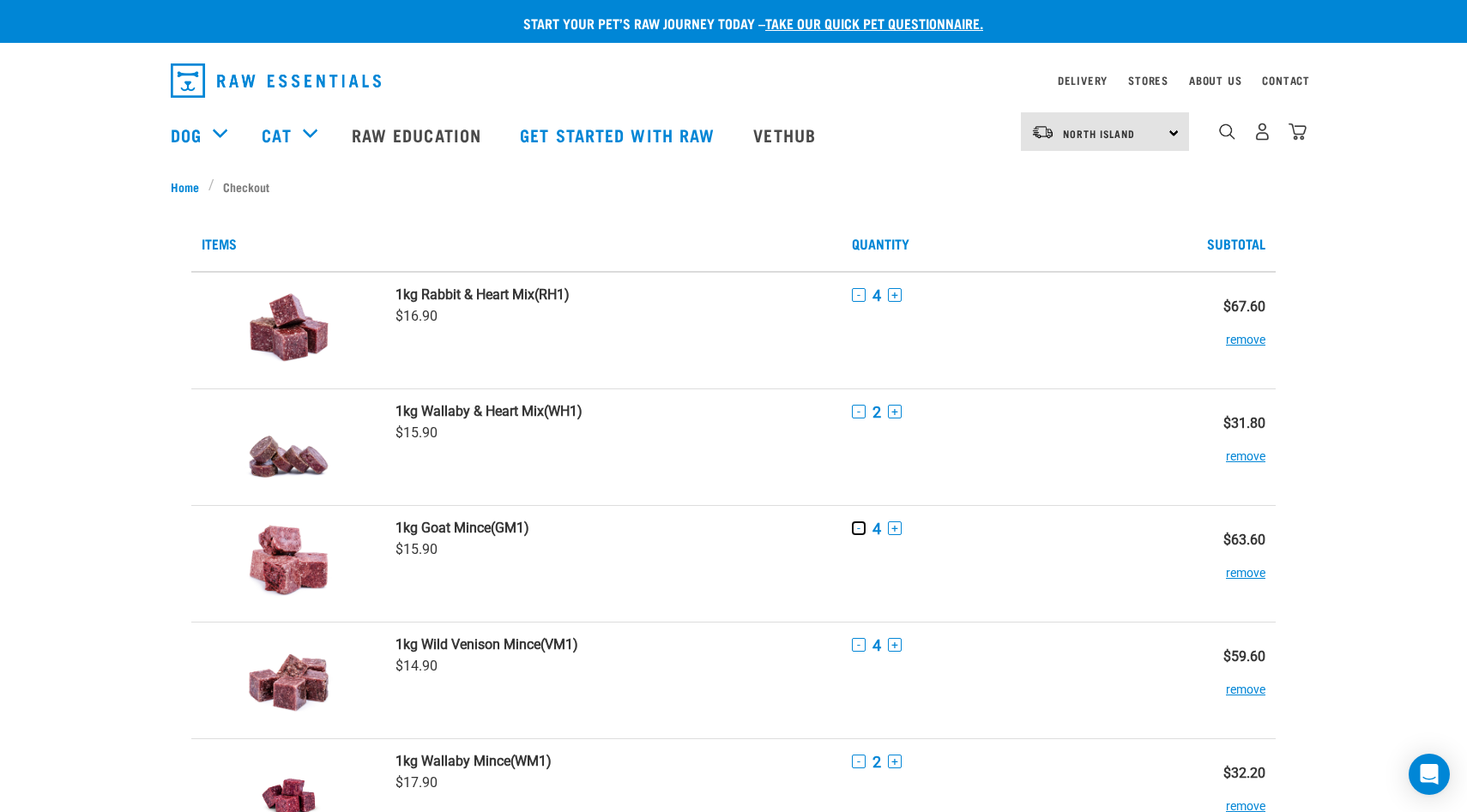 click on "-" at bounding box center [859, 528] 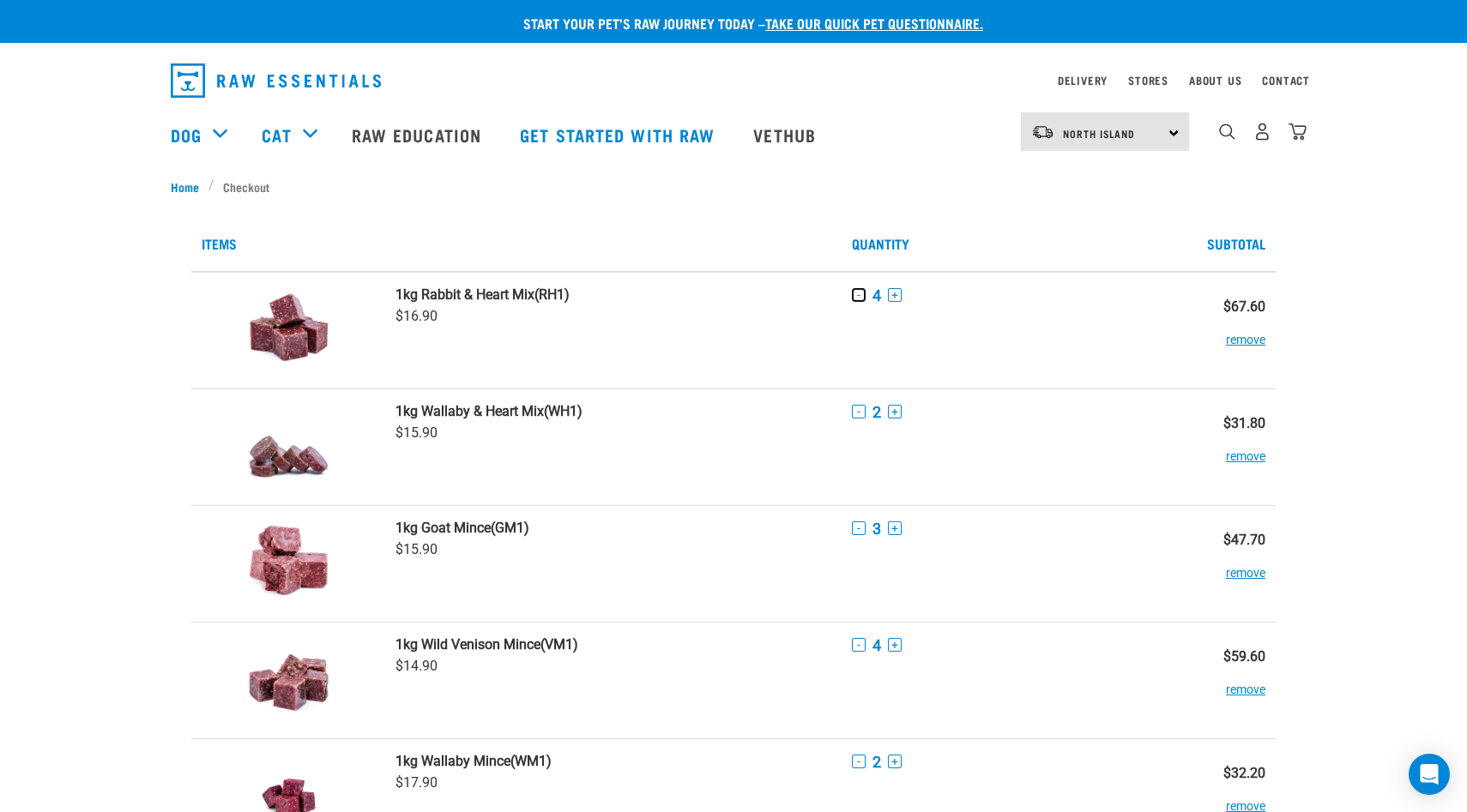 click on "-" at bounding box center (859, 295) 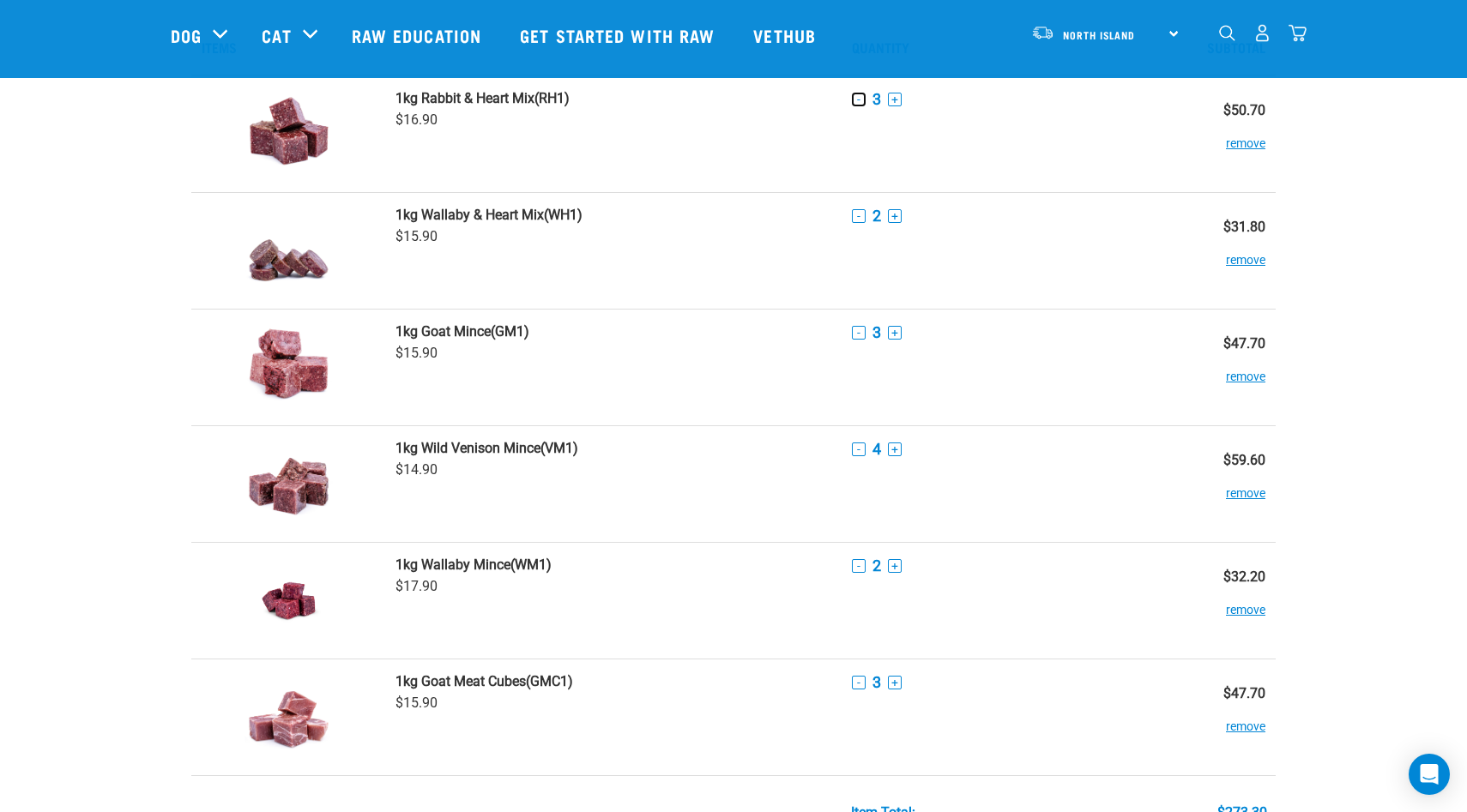 scroll, scrollTop: 103, scrollLeft: 0, axis: vertical 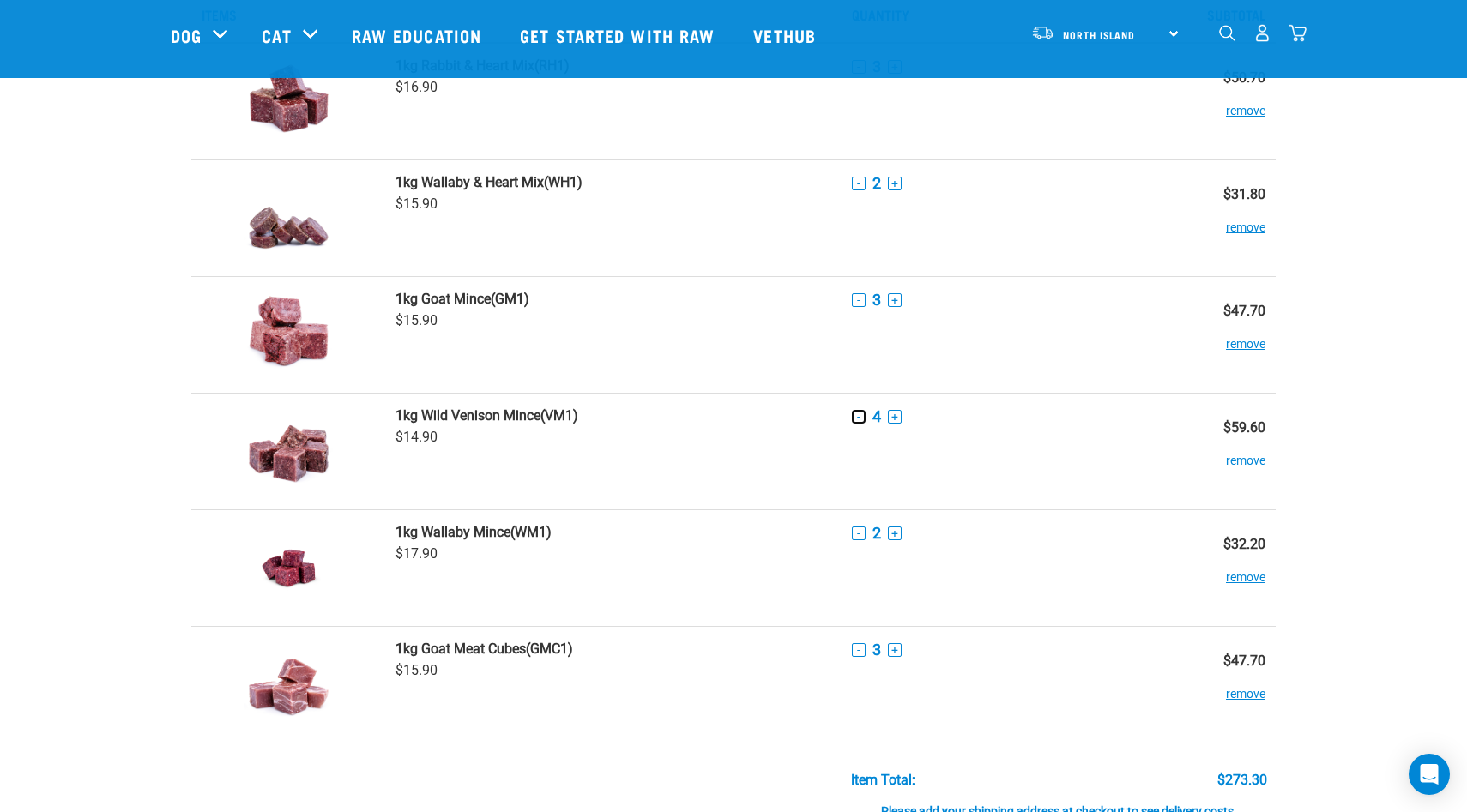 click on "-" at bounding box center (859, 417) 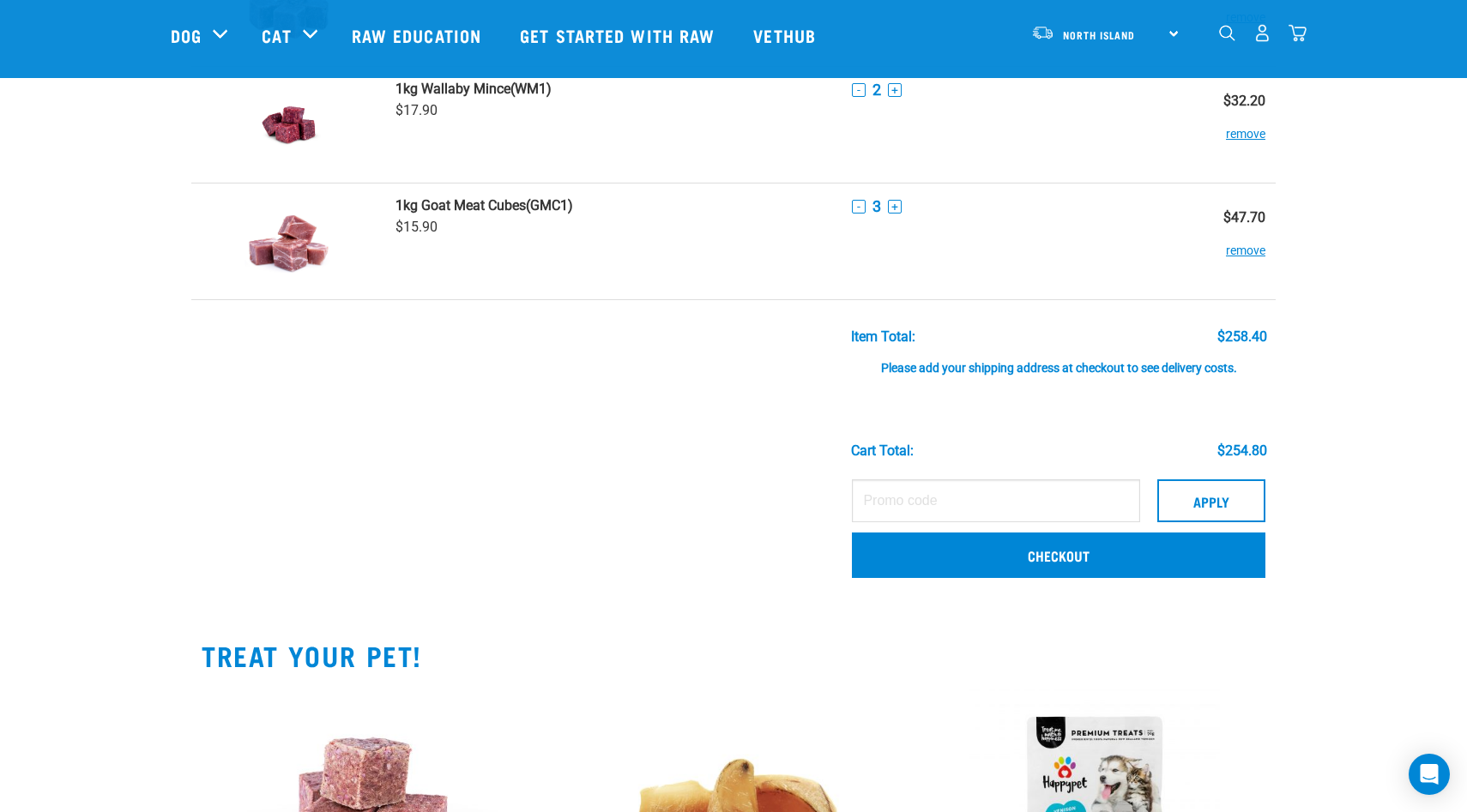 scroll, scrollTop: 549, scrollLeft: 0, axis: vertical 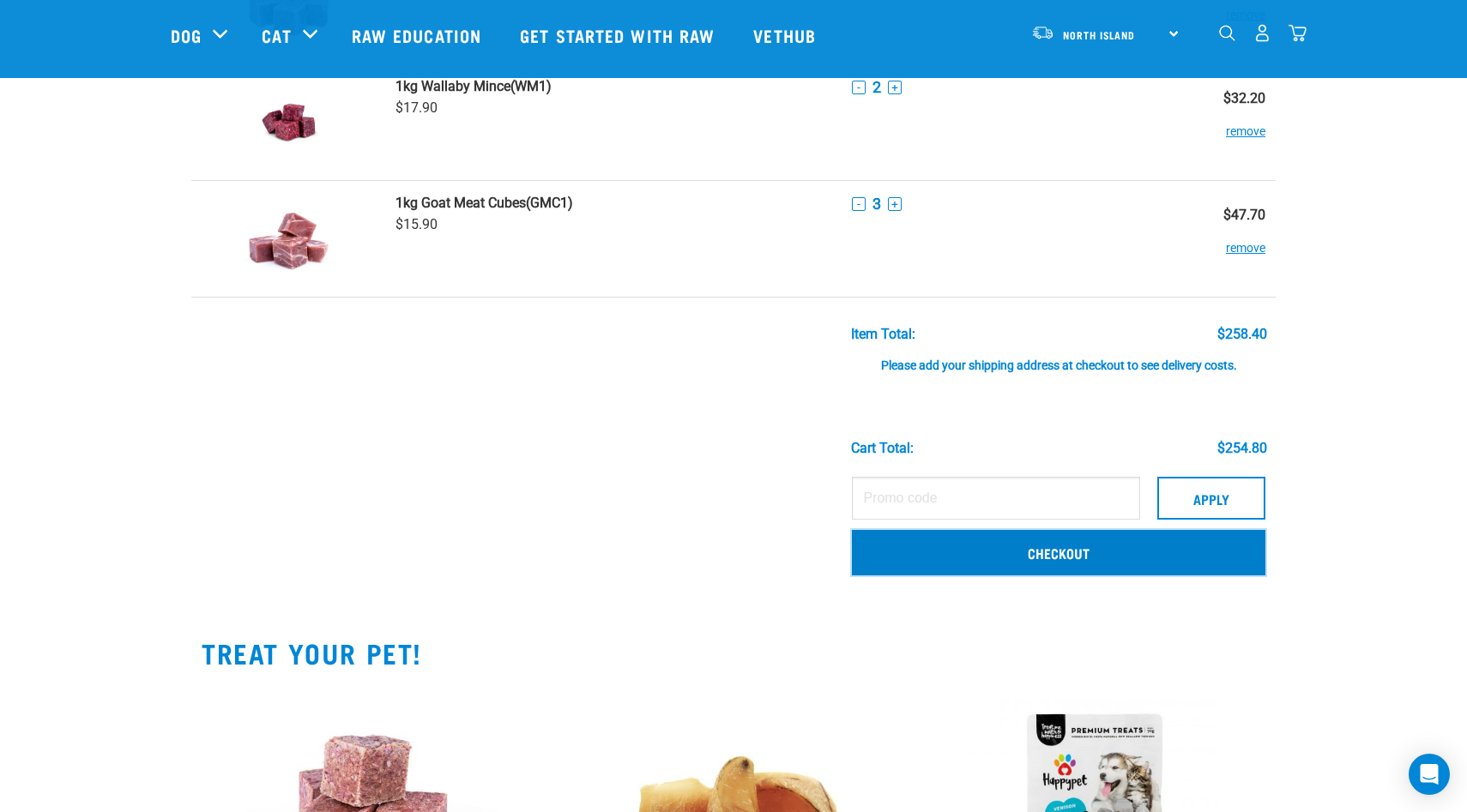 click on "Checkout" at bounding box center [1059, 552] 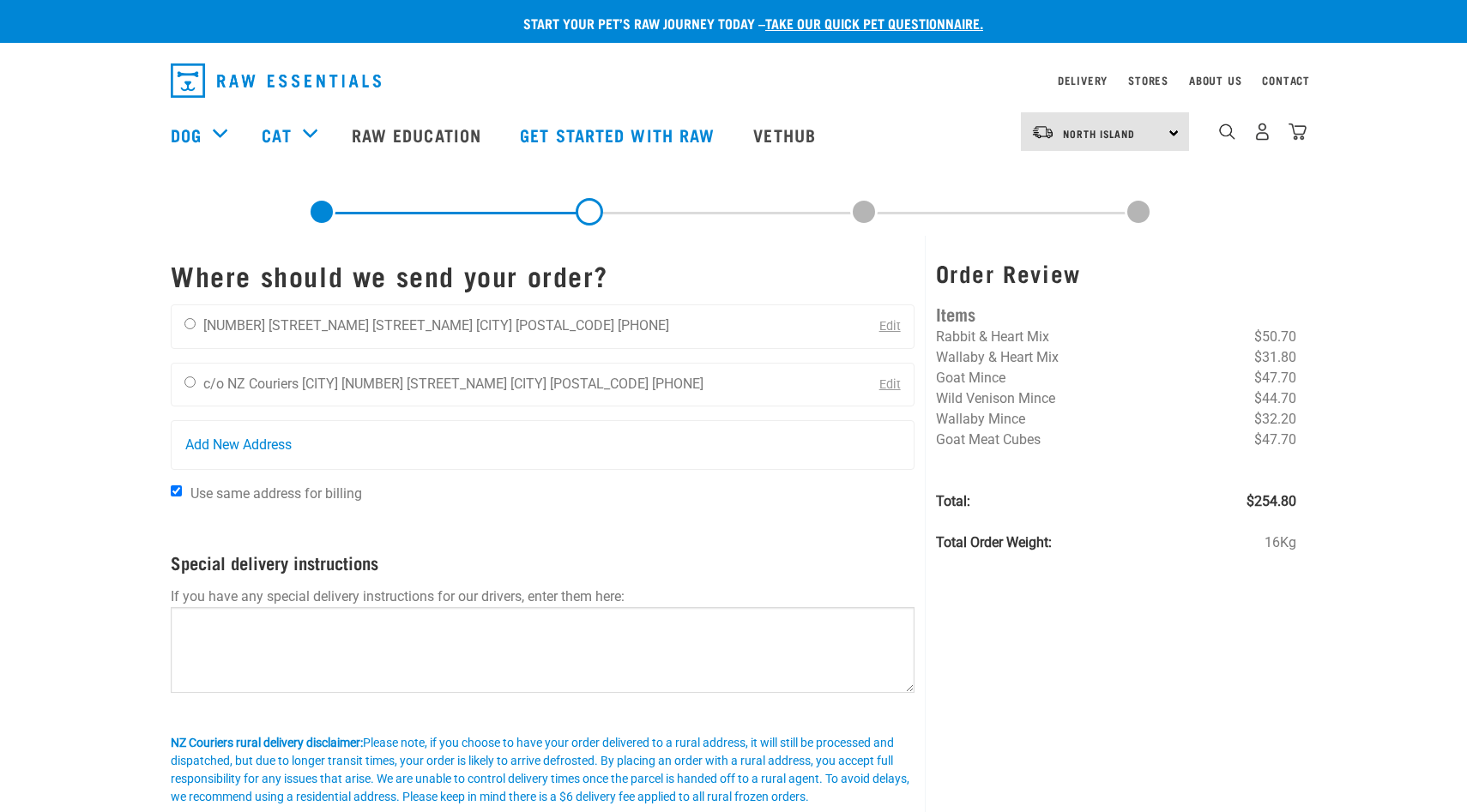 scroll, scrollTop: 0, scrollLeft: 0, axis: both 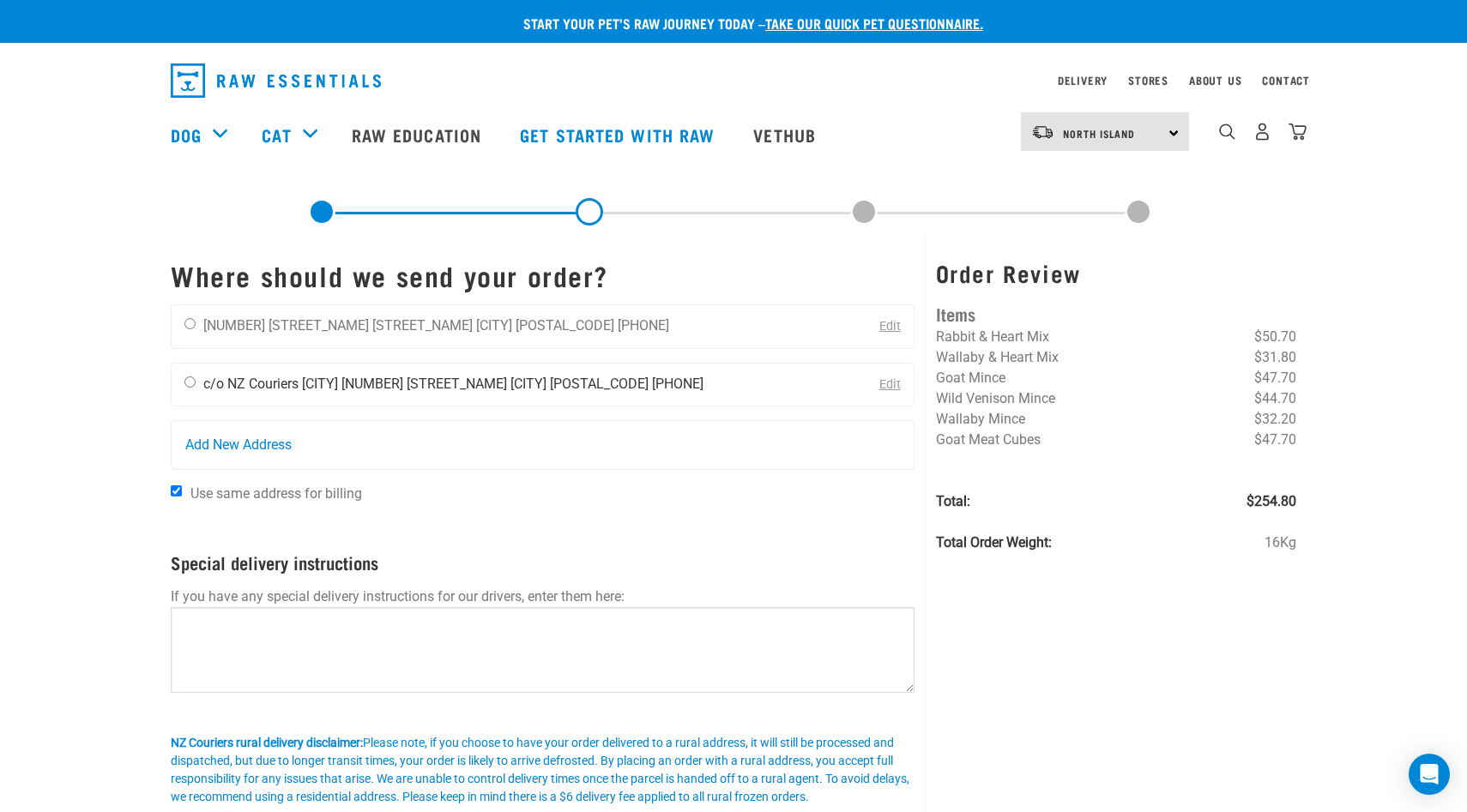 click at bounding box center (190, 382) 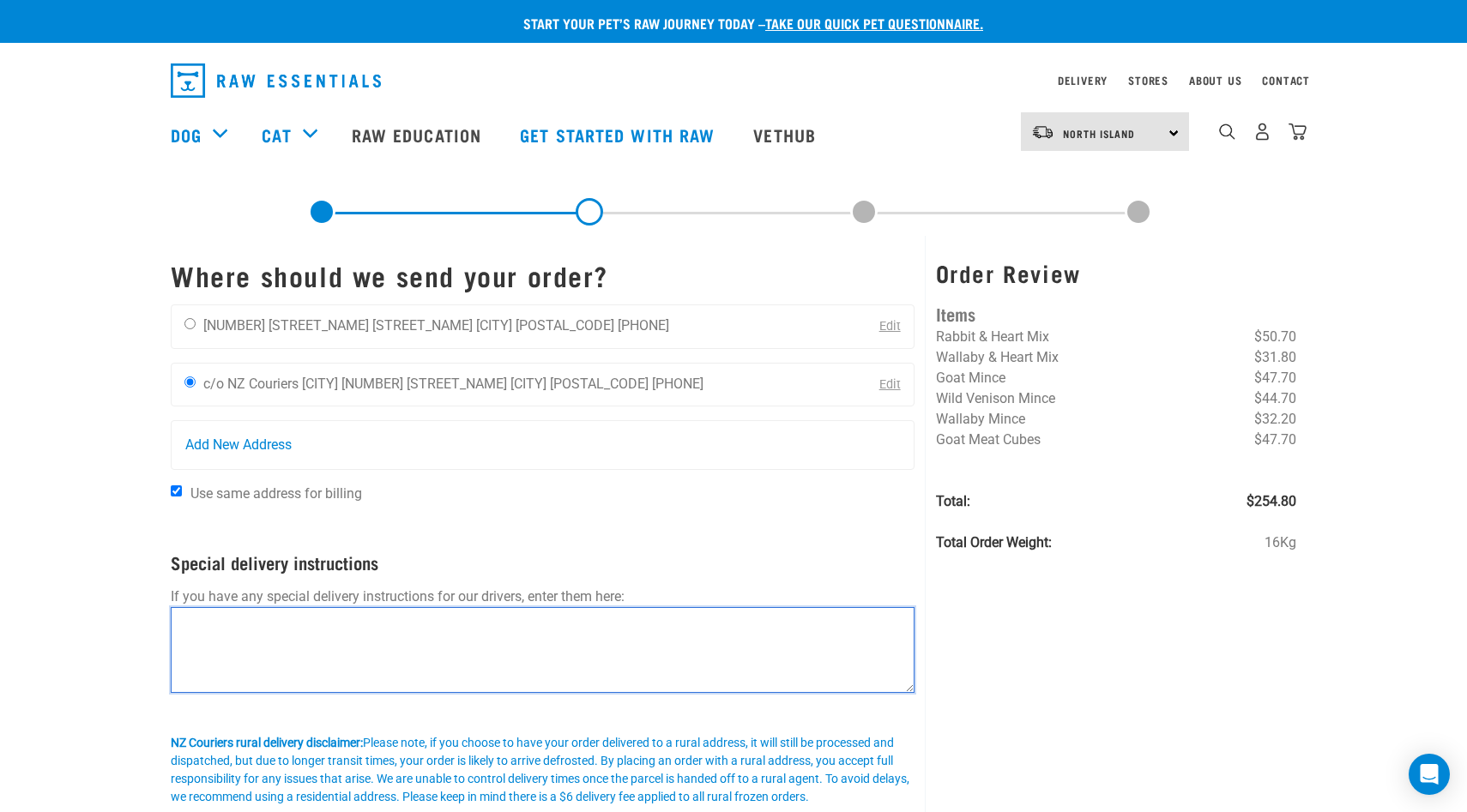 click at bounding box center (542, 650) 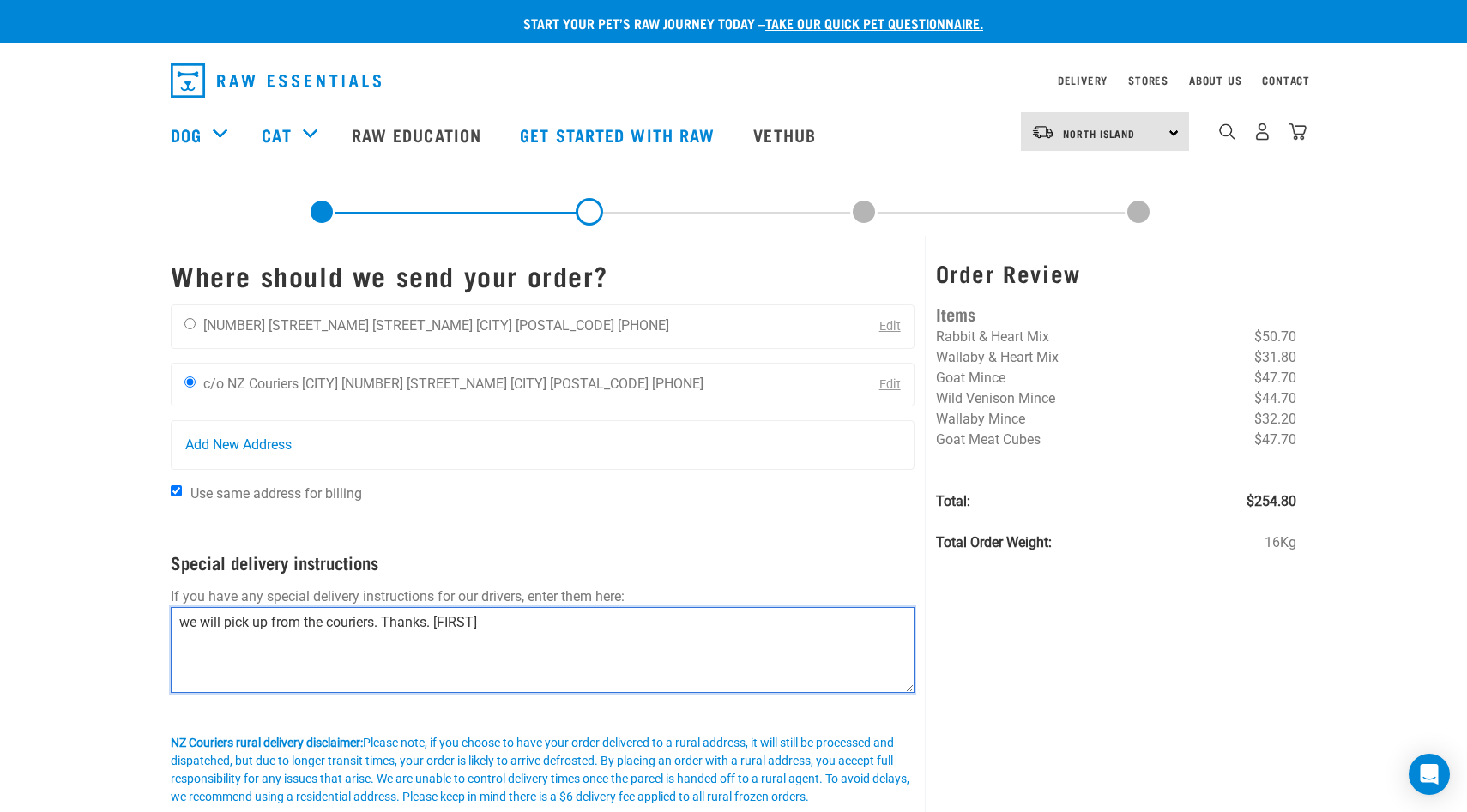 type on "we will pick up from the couriers. Thanks. Kim" 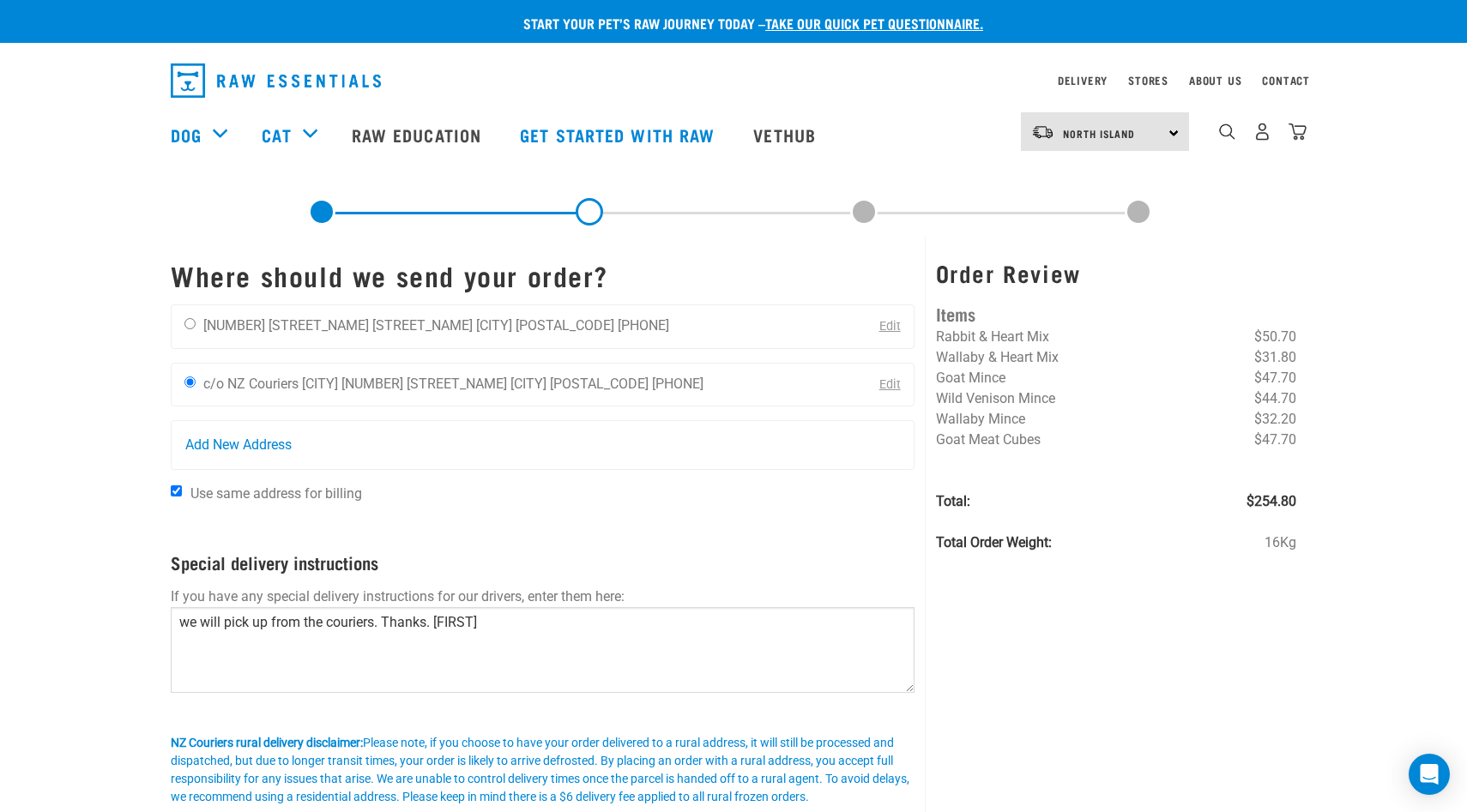 click on "Use same address for
billing" at bounding box center [176, 490] 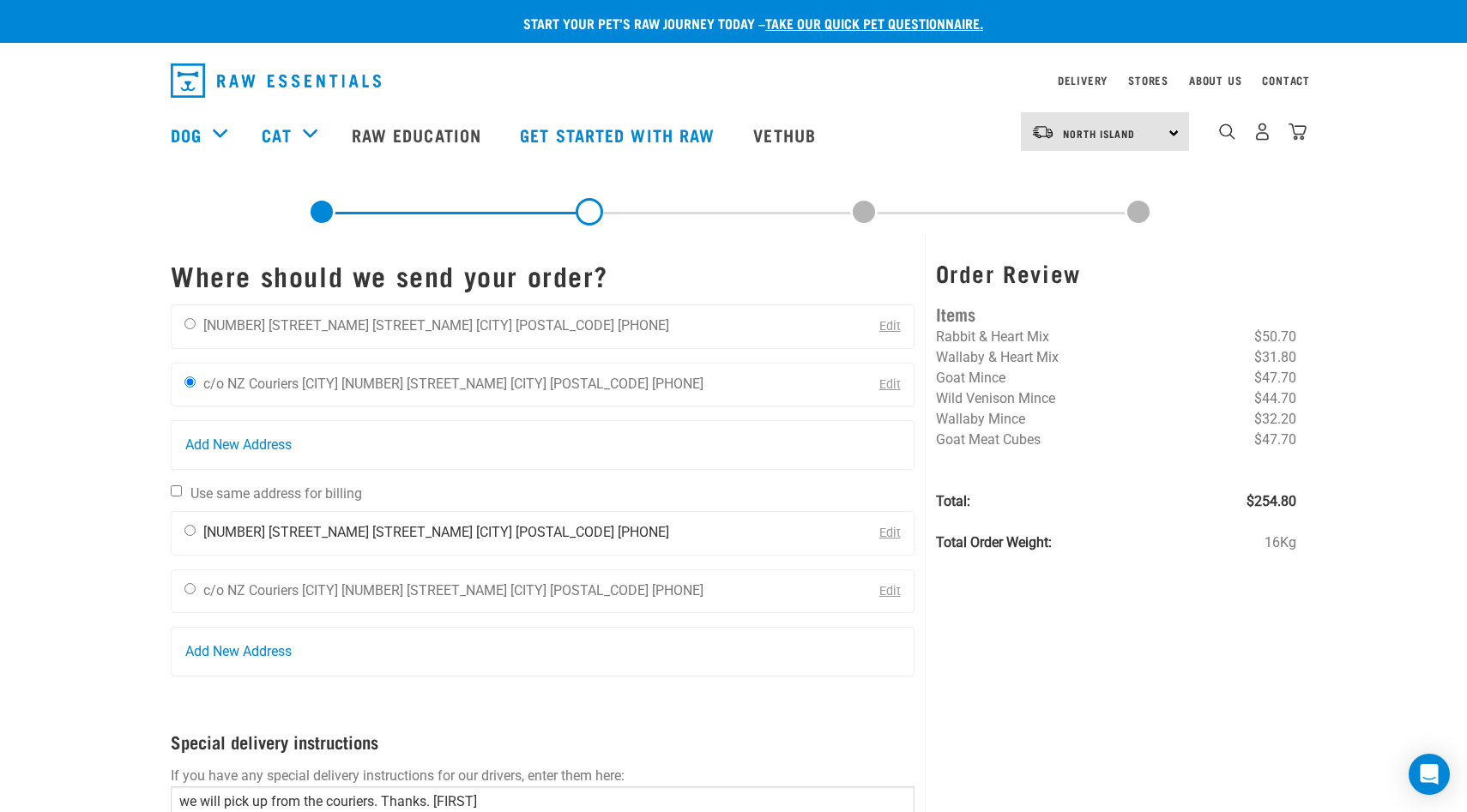 click at bounding box center [190, 530] 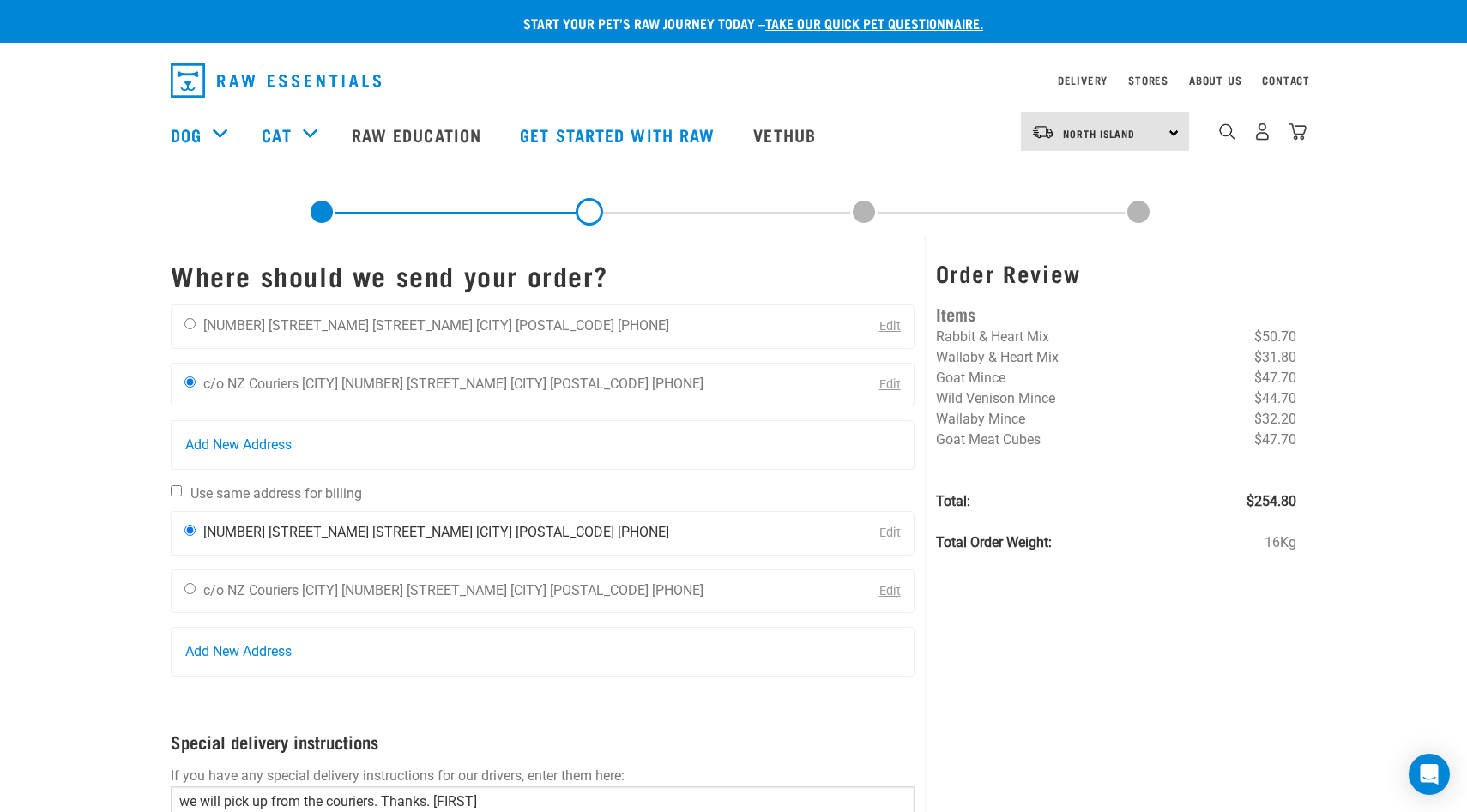 click at bounding box center [190, 588] 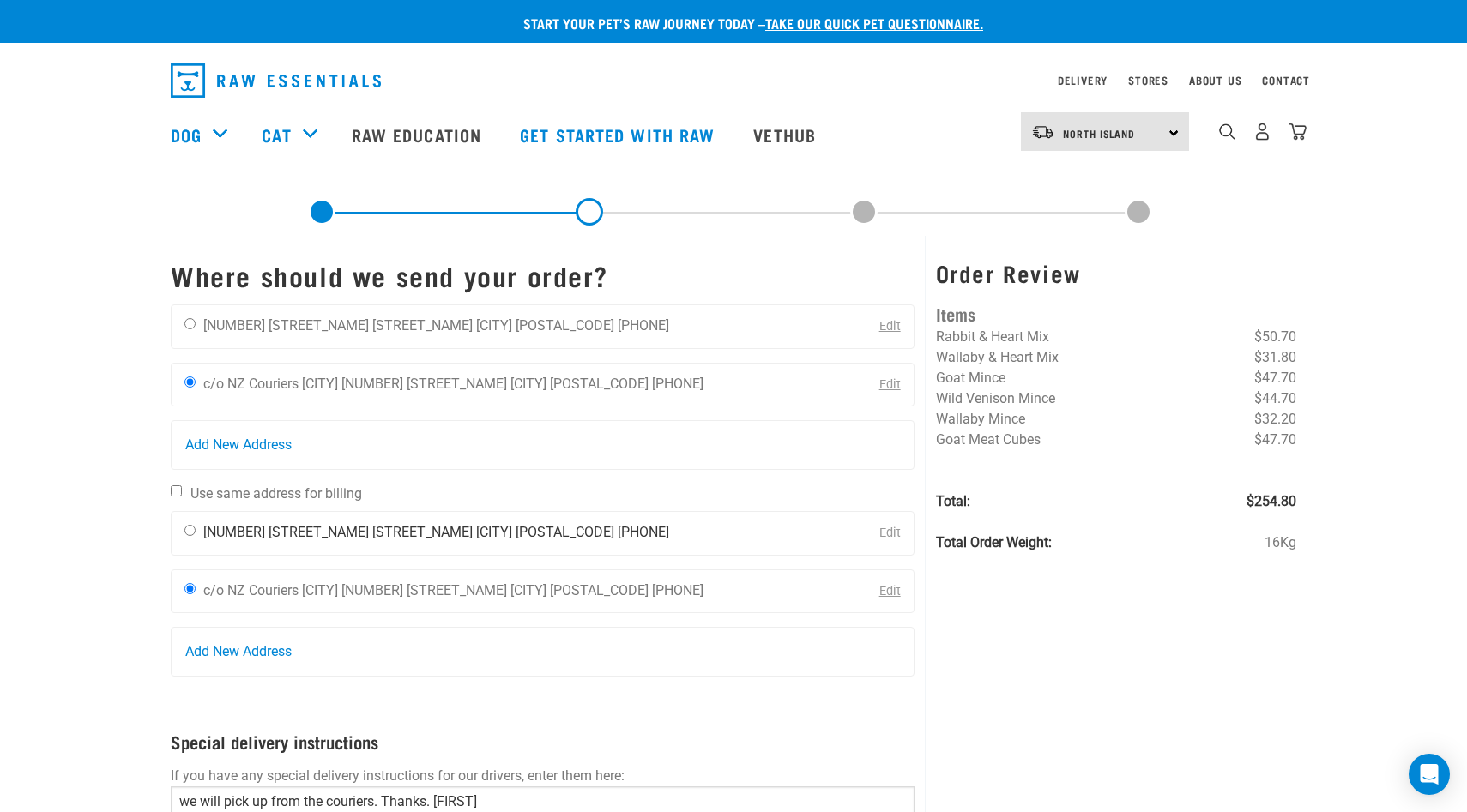 click at bounding box center (190, 530) 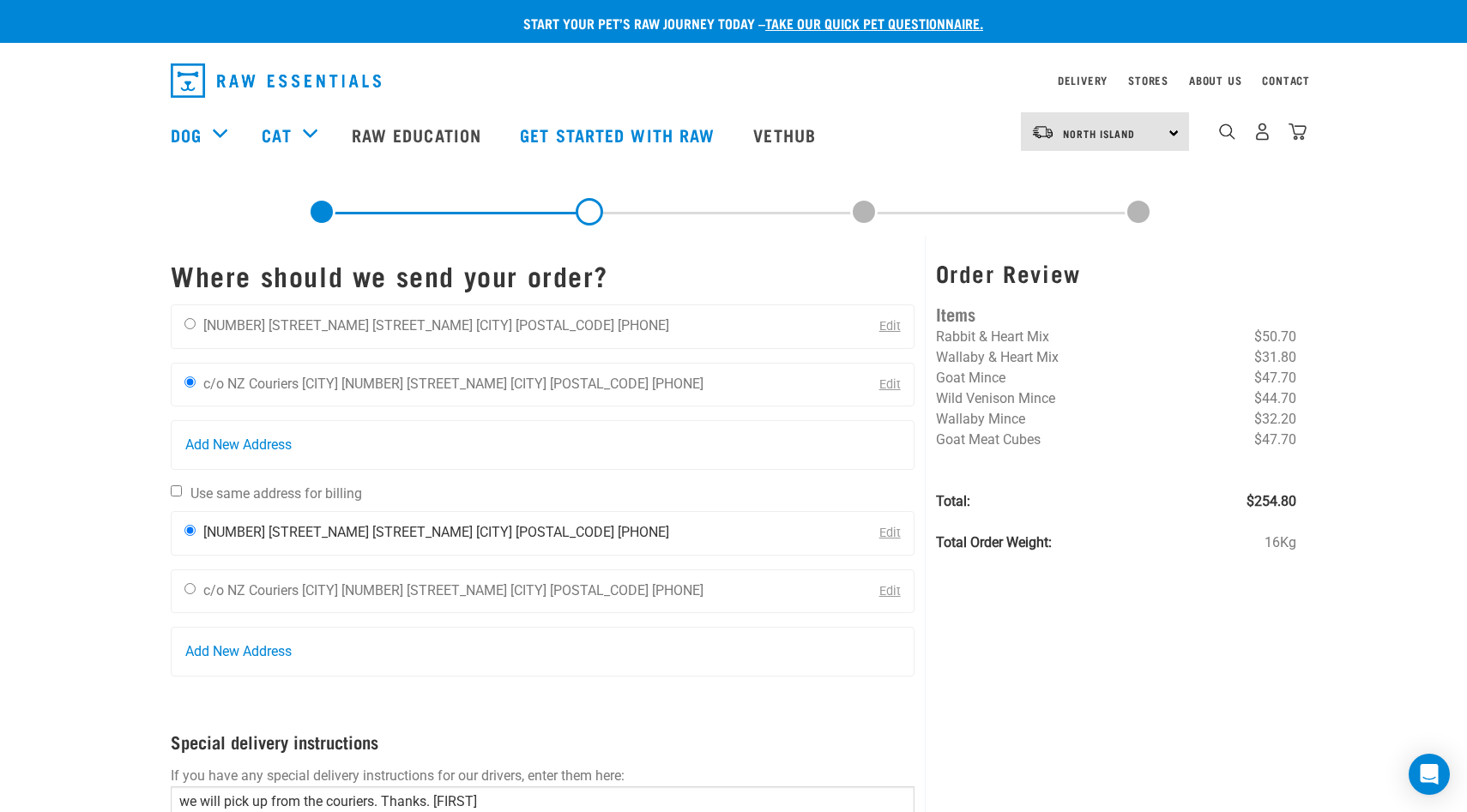 click at bounding box center (190, 588) 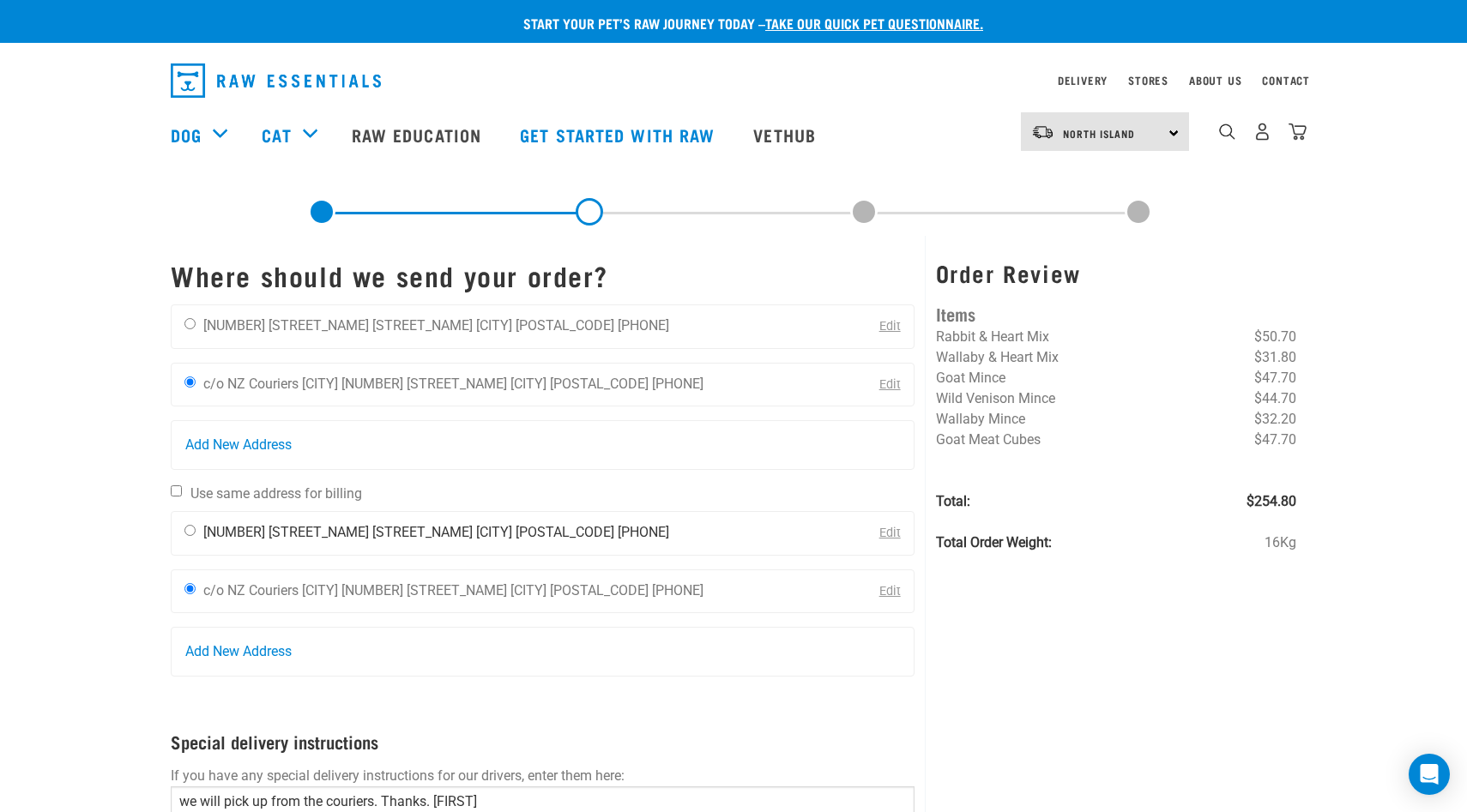click at bounding box center (190, 530) 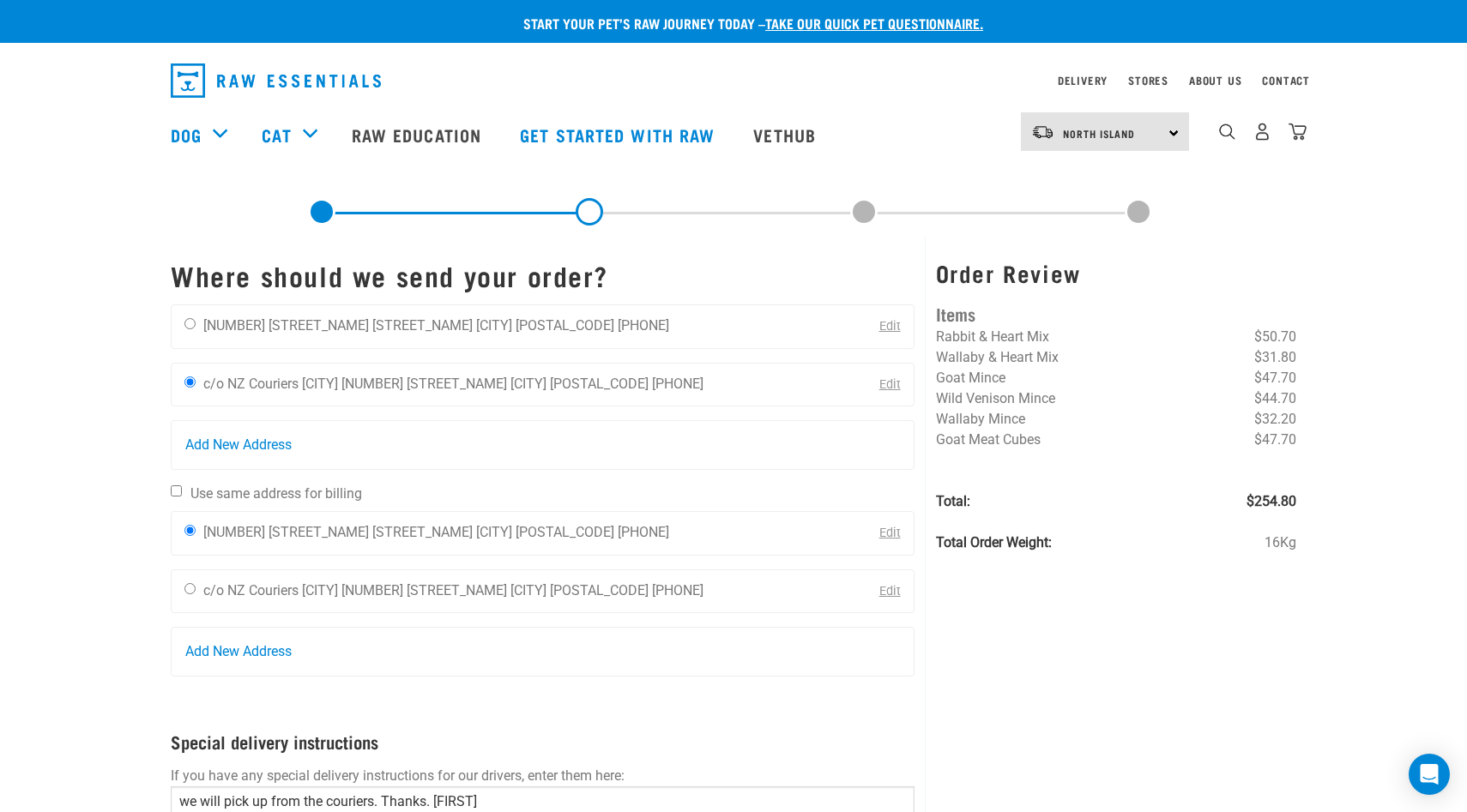 click on "Order Review
Items
Rabbit & Heart Mix $50.70
Wallaby & Heart Mix $31.80
Goat Mince $47.70
Wild Venison Mince $44.70
Wallaby Mince $32.20
Goat Meat Cubes $47.70
Total:" at bounding box center [1115, 647] 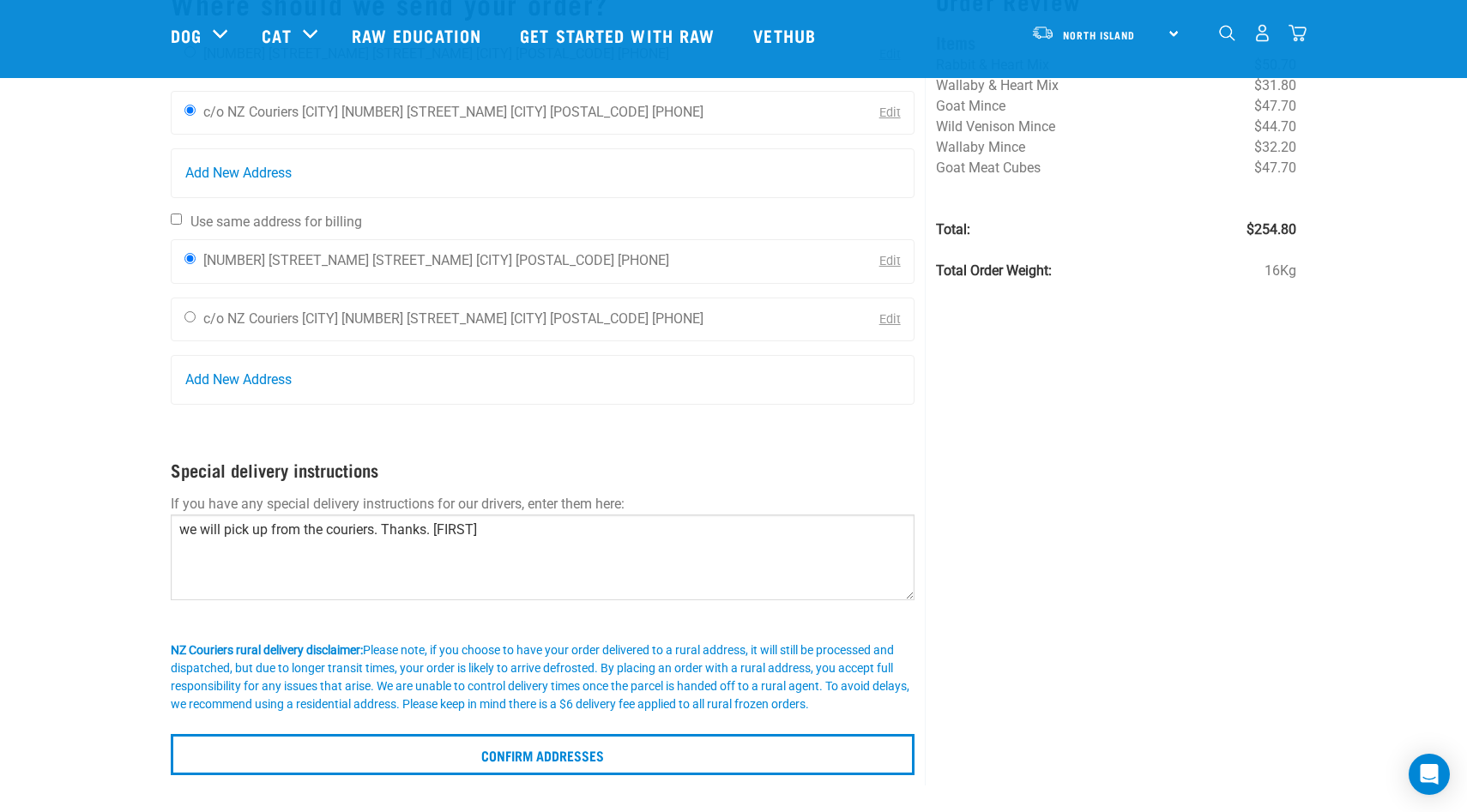 scroll, scrollTop: 171, scrollLeft: 0, axis: vertical 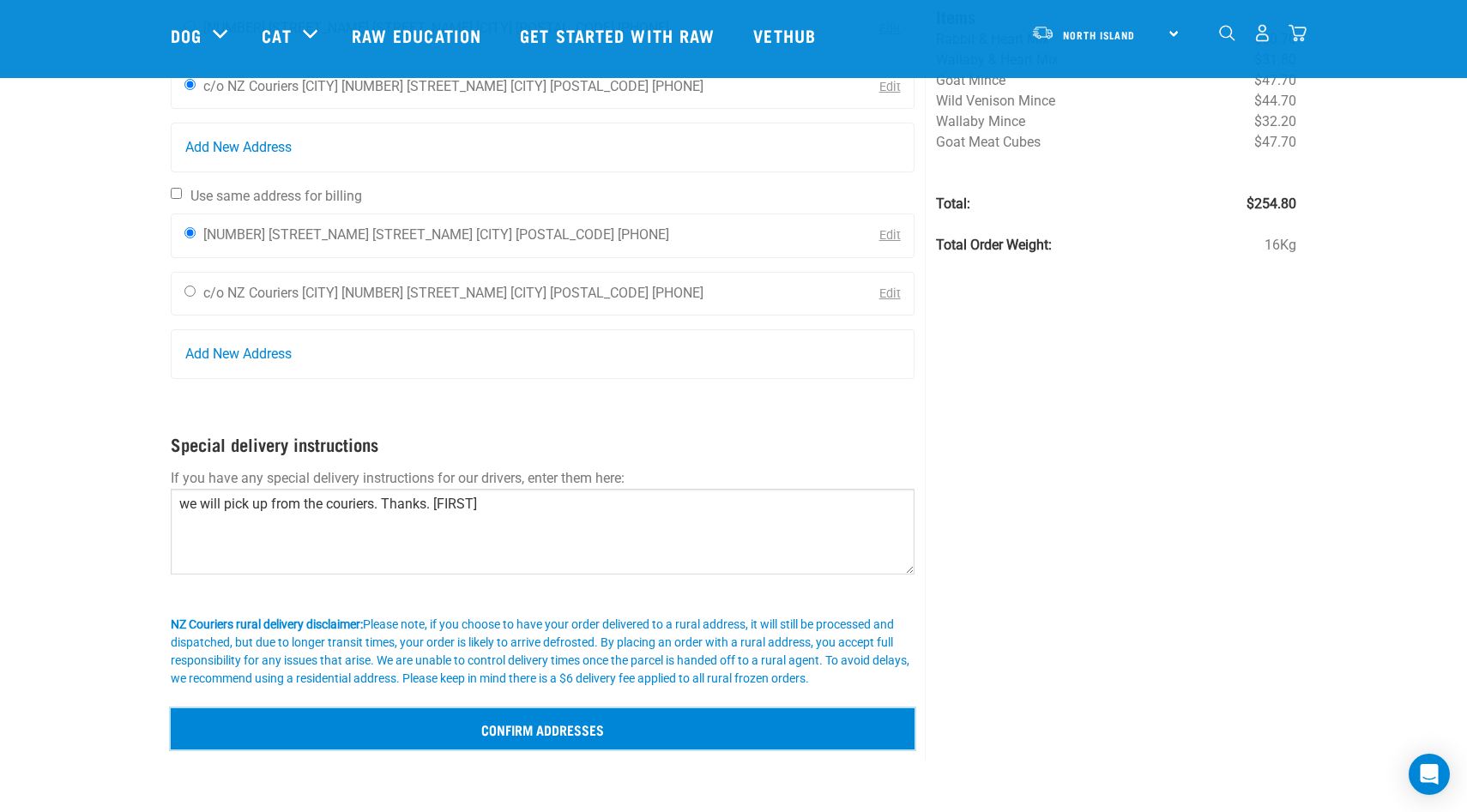 click on "Confirm addresses" at bounding box center (542, 729) 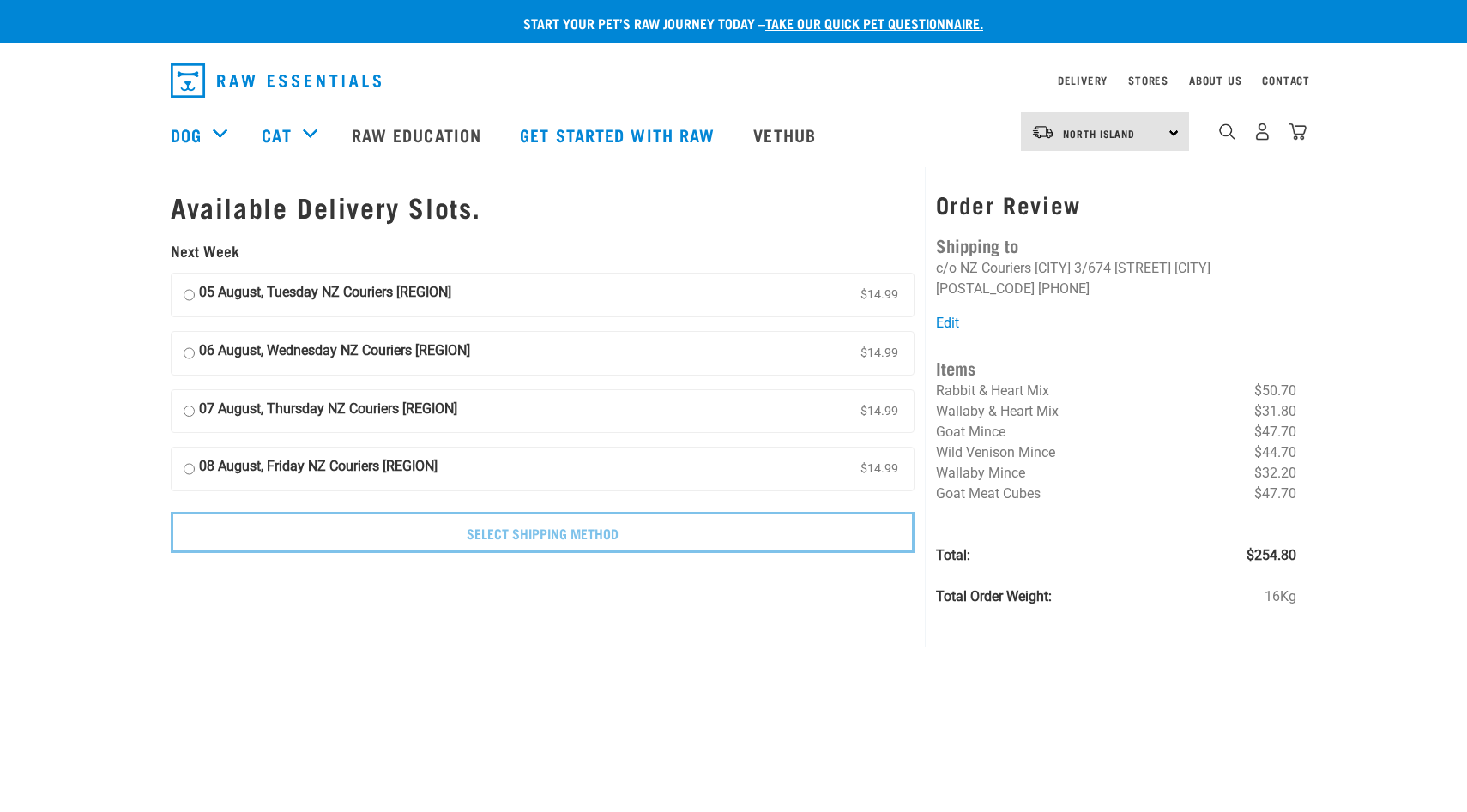scroll, scrollTop: 0, scrollLeft: 0, axis: both 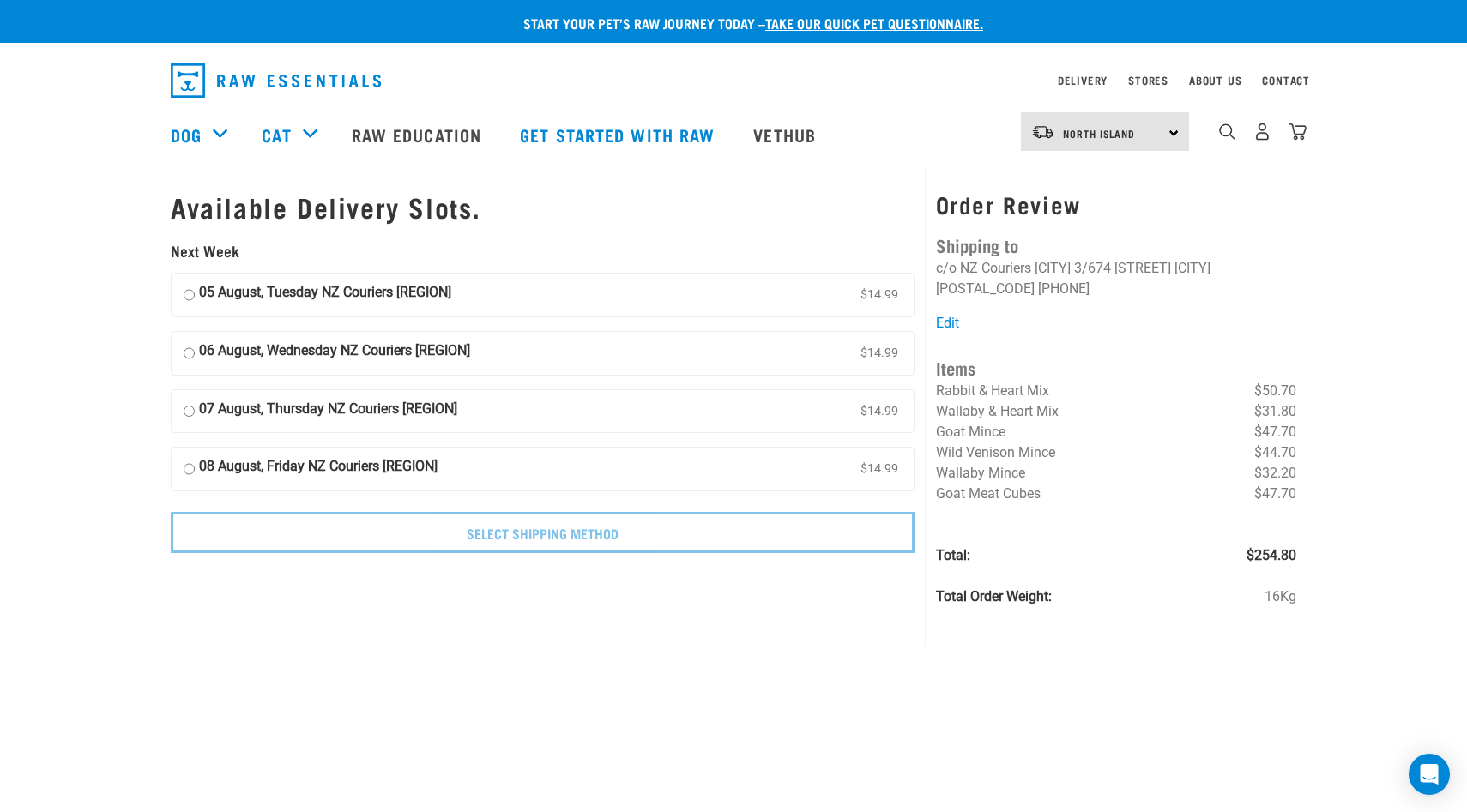 click on "05 August, Tuesday NZ Couriers [REGION] $14.99" at bounding box center (189, 295) 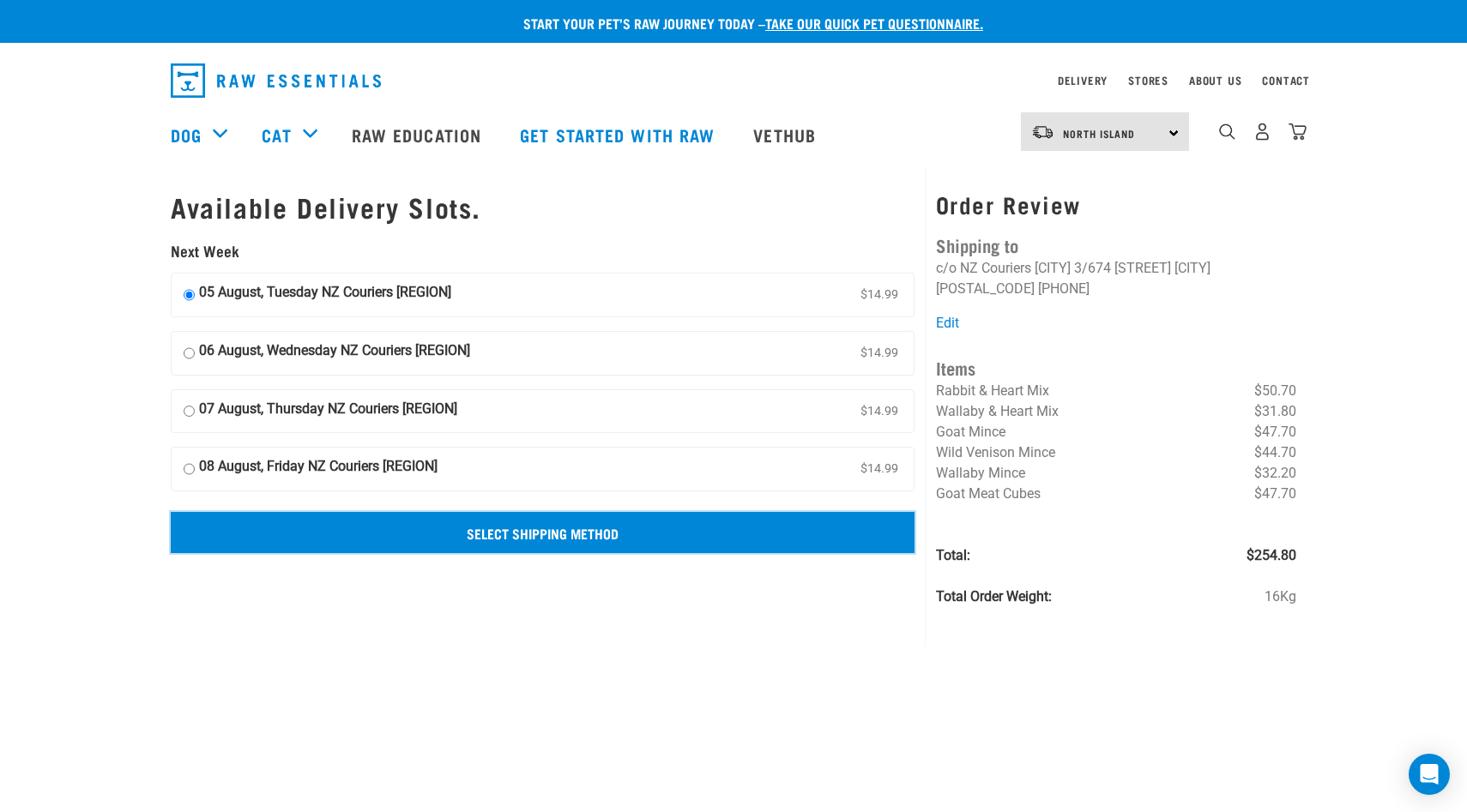 click on "Select Shipping Method" at bounding box center [542, 532] 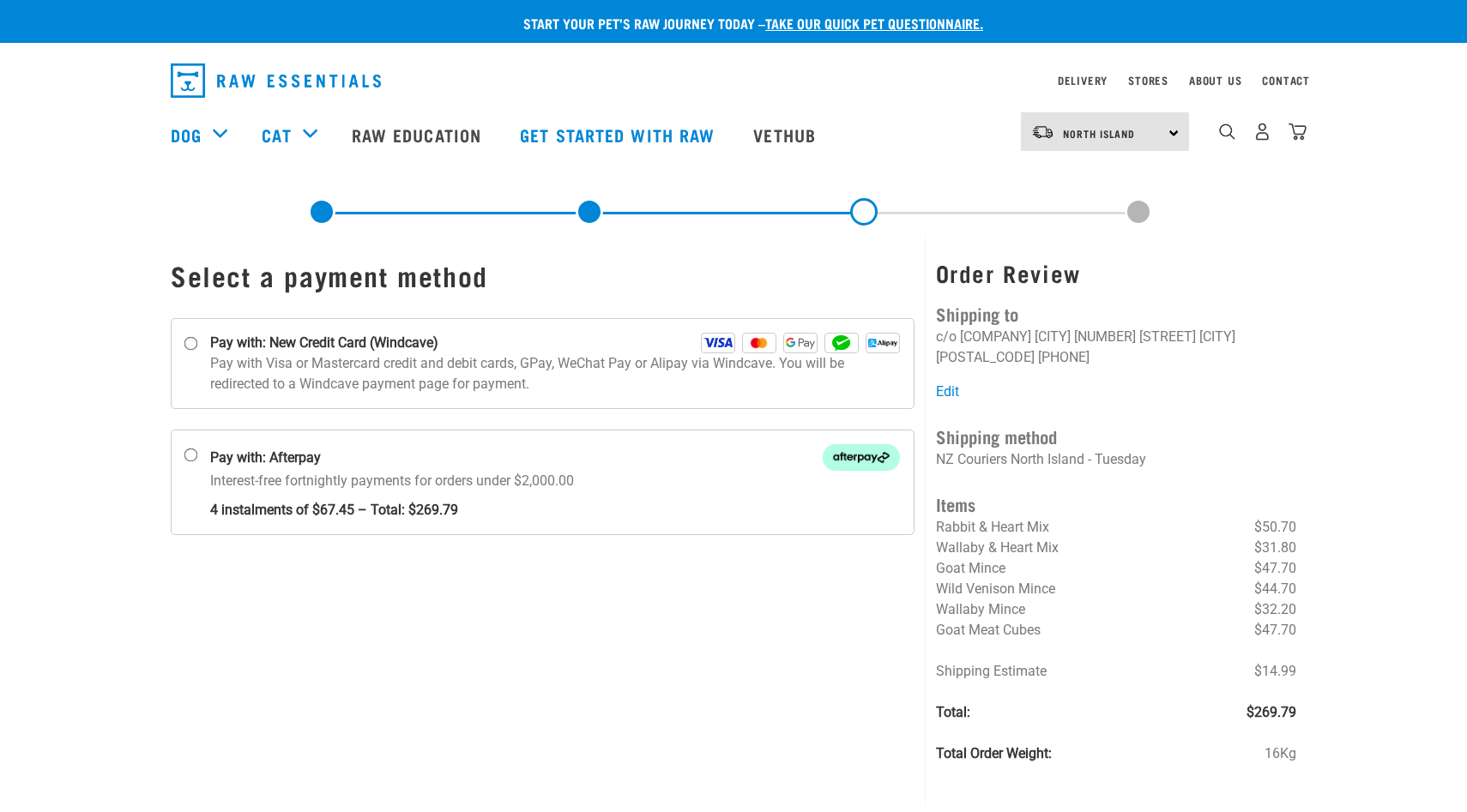 scroll, scrollTop: 0, scrollLeft: 0, axis: both 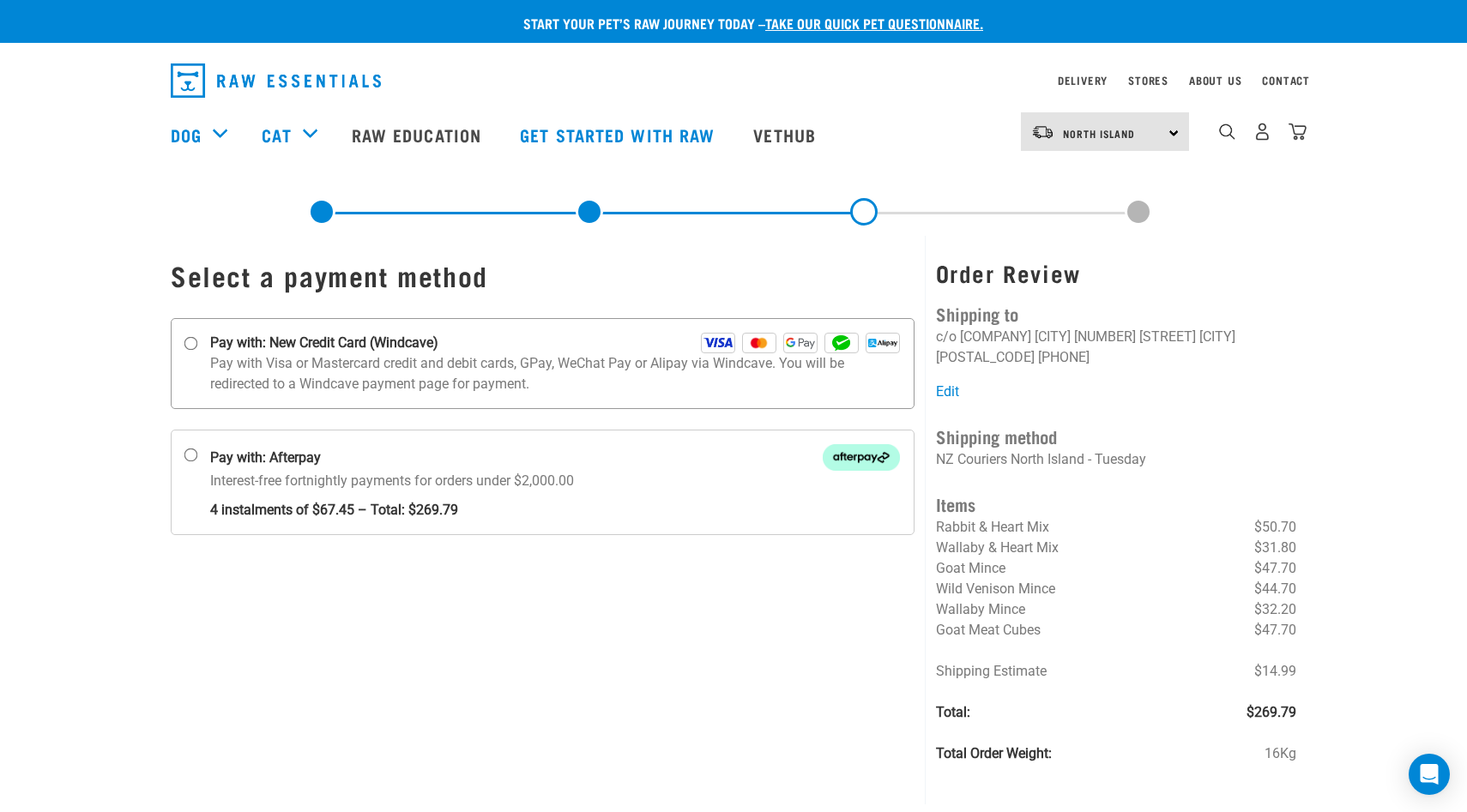 click on "Pay with: New Credit Card (Windcave)" at bounding box center [191, 344] 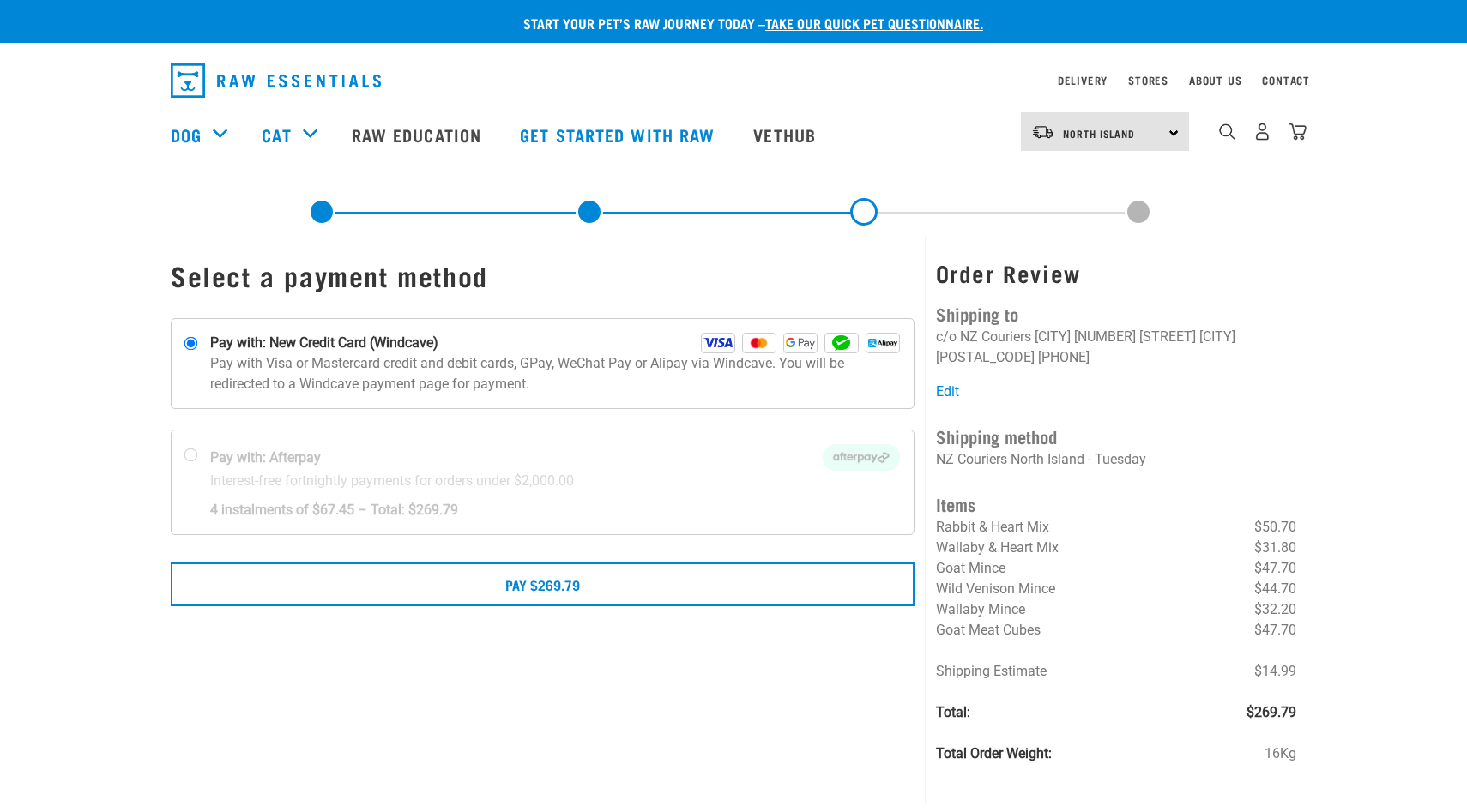 scroll, scrollTop: 0, scrollLeft: 0, axis: both 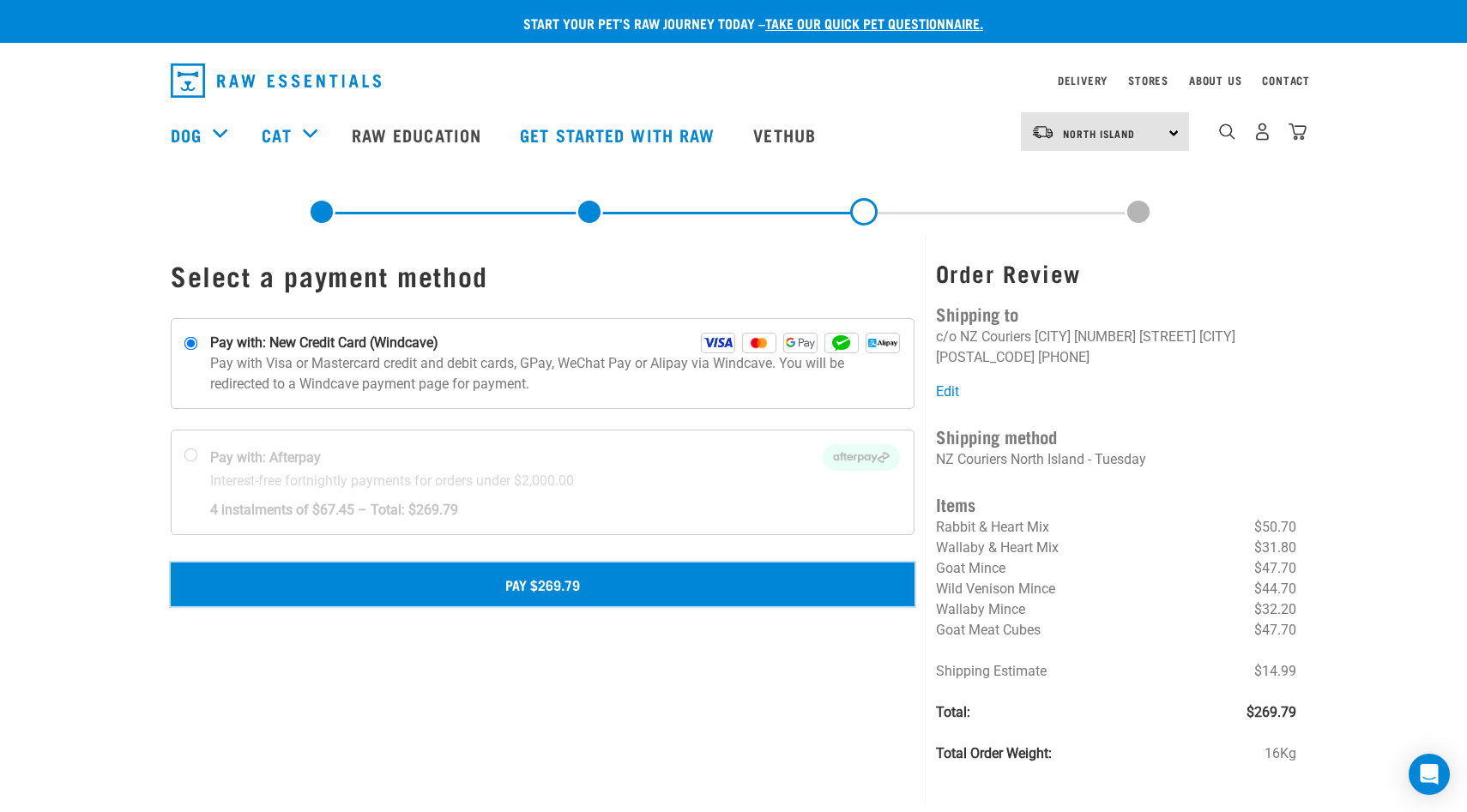 click on "Pay $269.79" at bounding box center [542, 584] 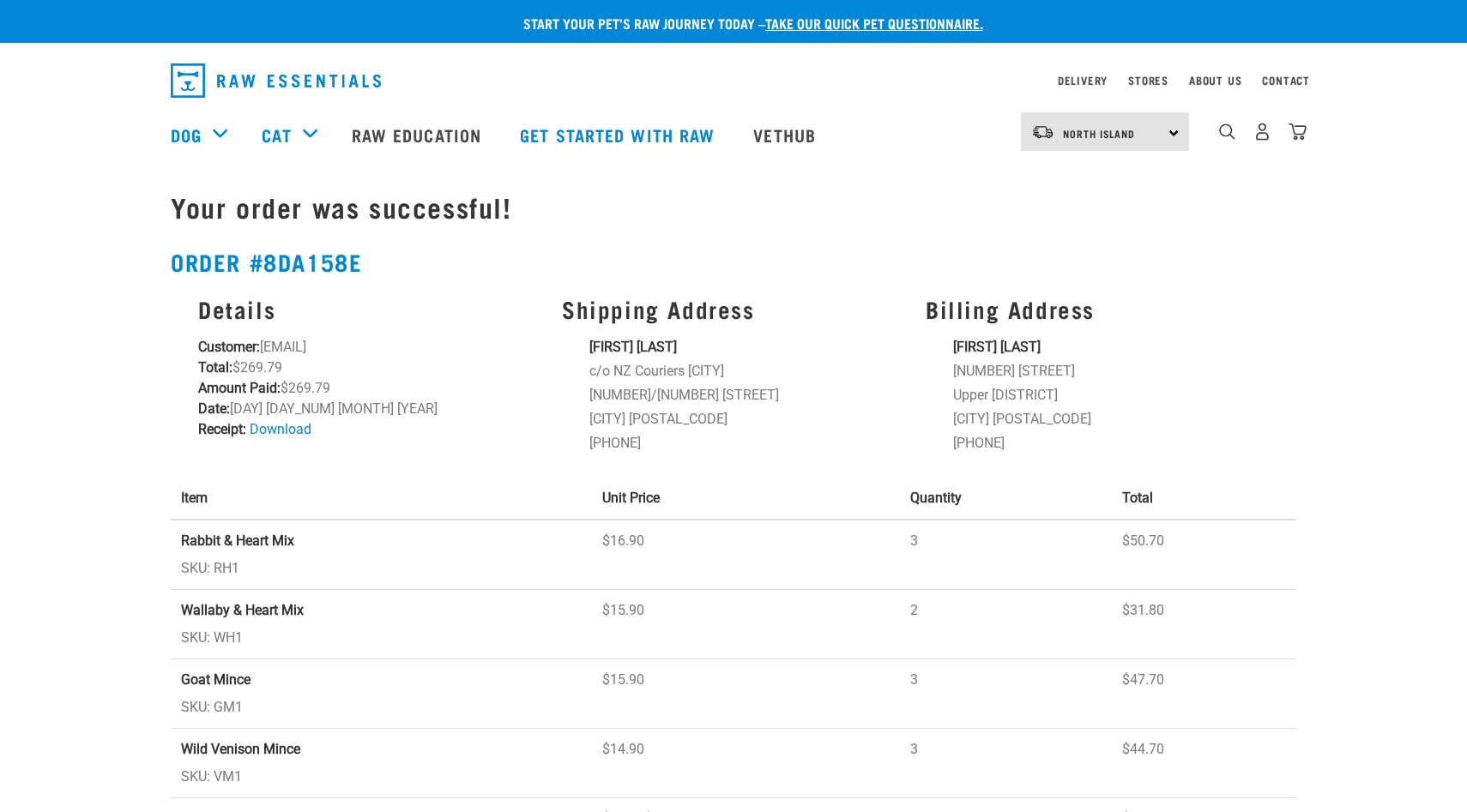 scroll, scrollTop: 0, scrollLeft: 0, axis: both 